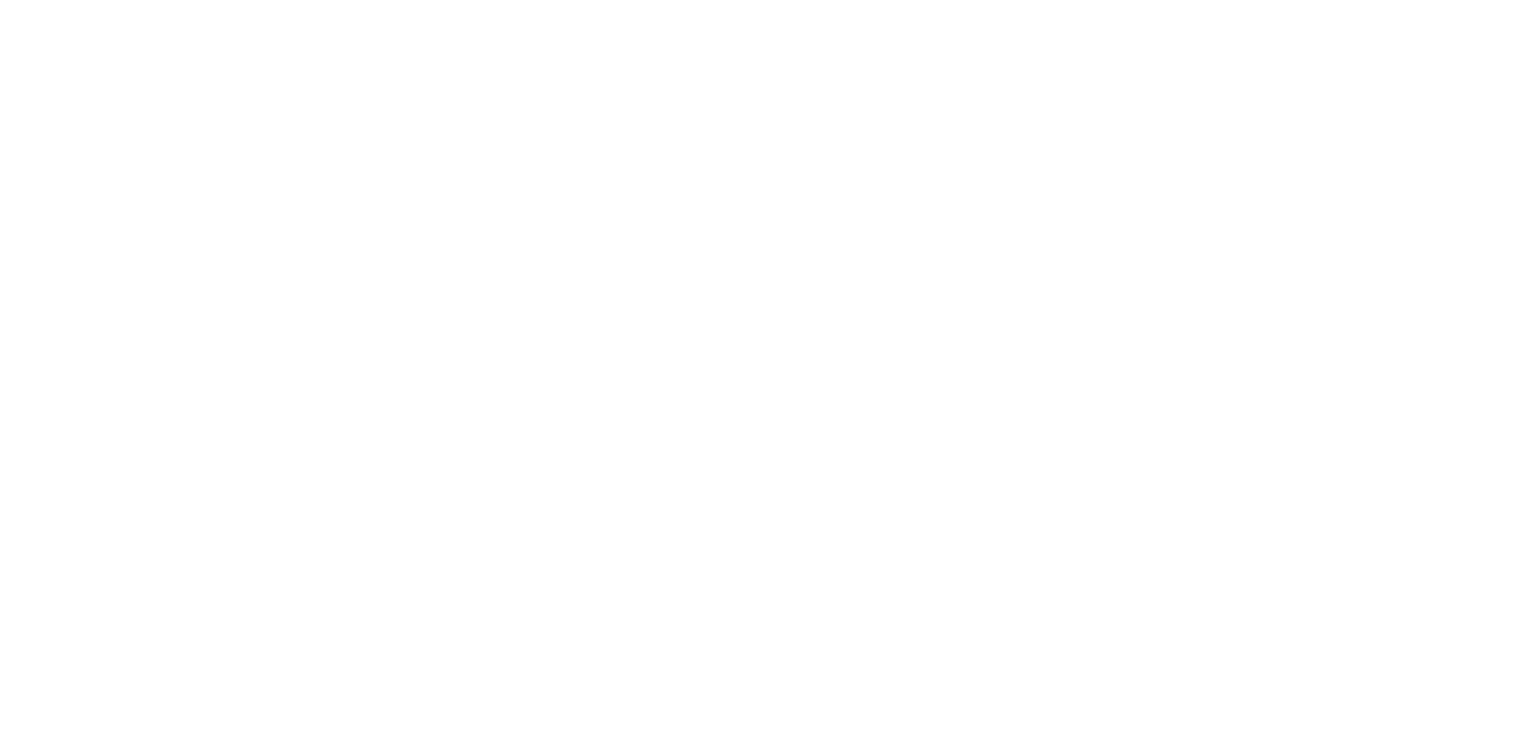 scroll, scrollTop: 0, scrollLeft: 0, axis: both 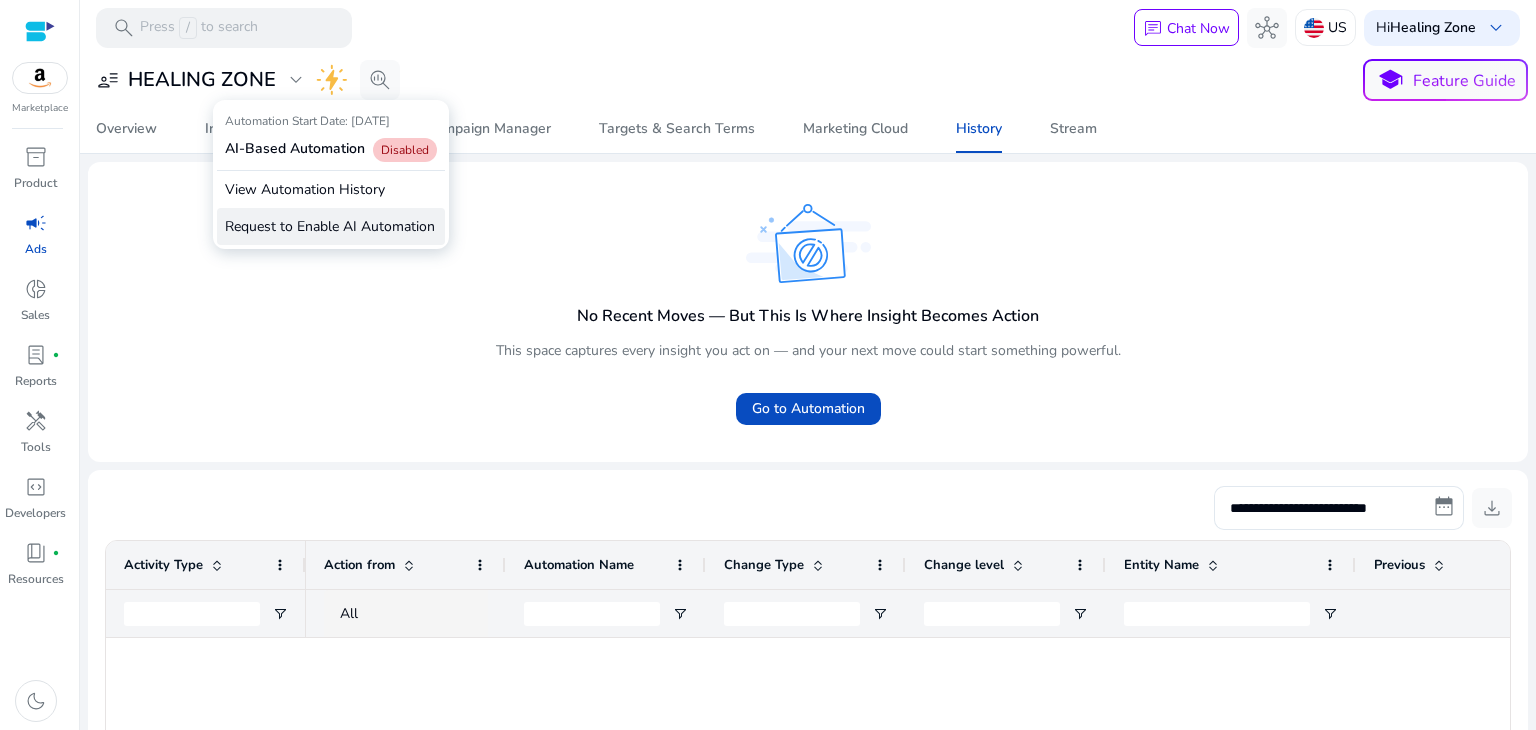 click on "Request to Enable AI Automation" at bounding box center (331, 226) 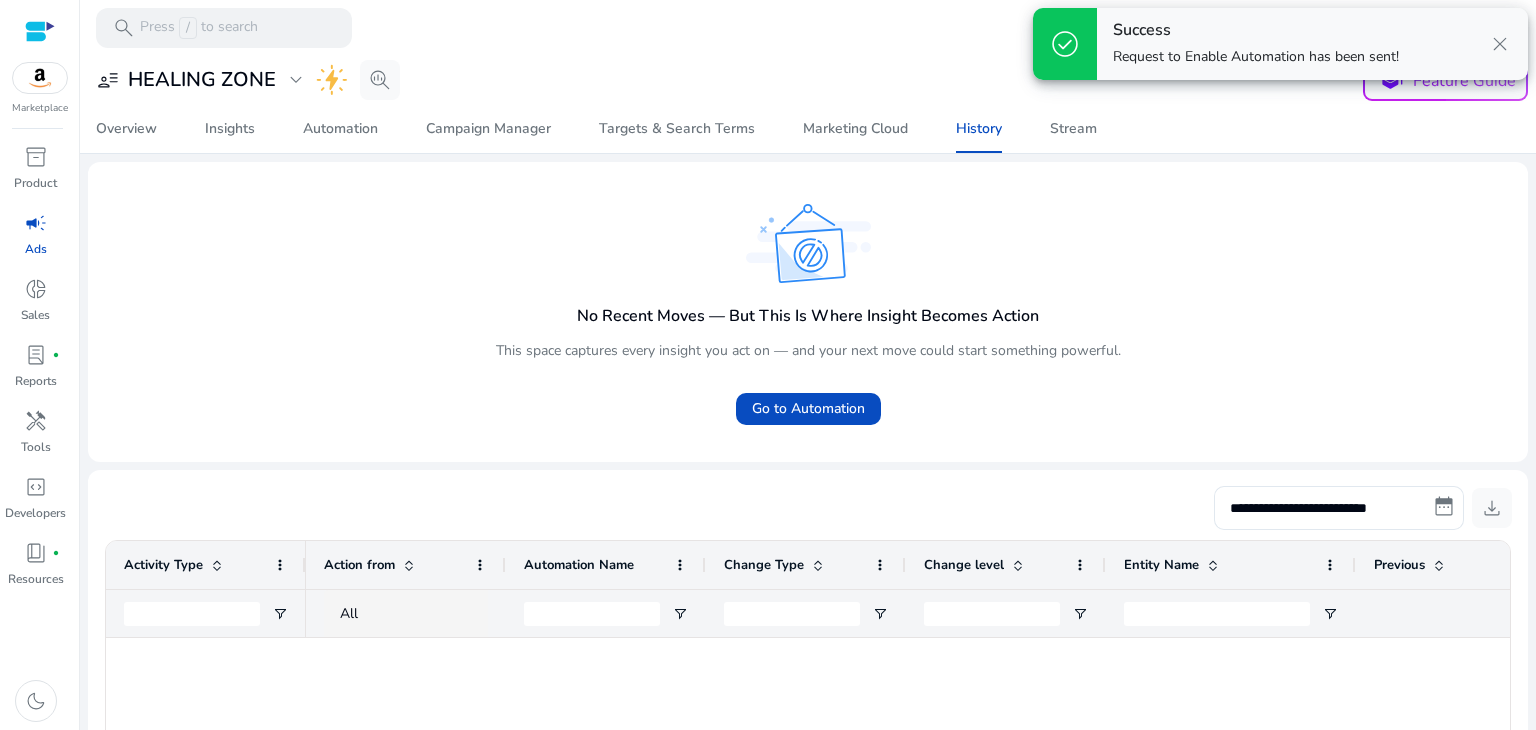 click on "close" at bounding box center [1500, 44] 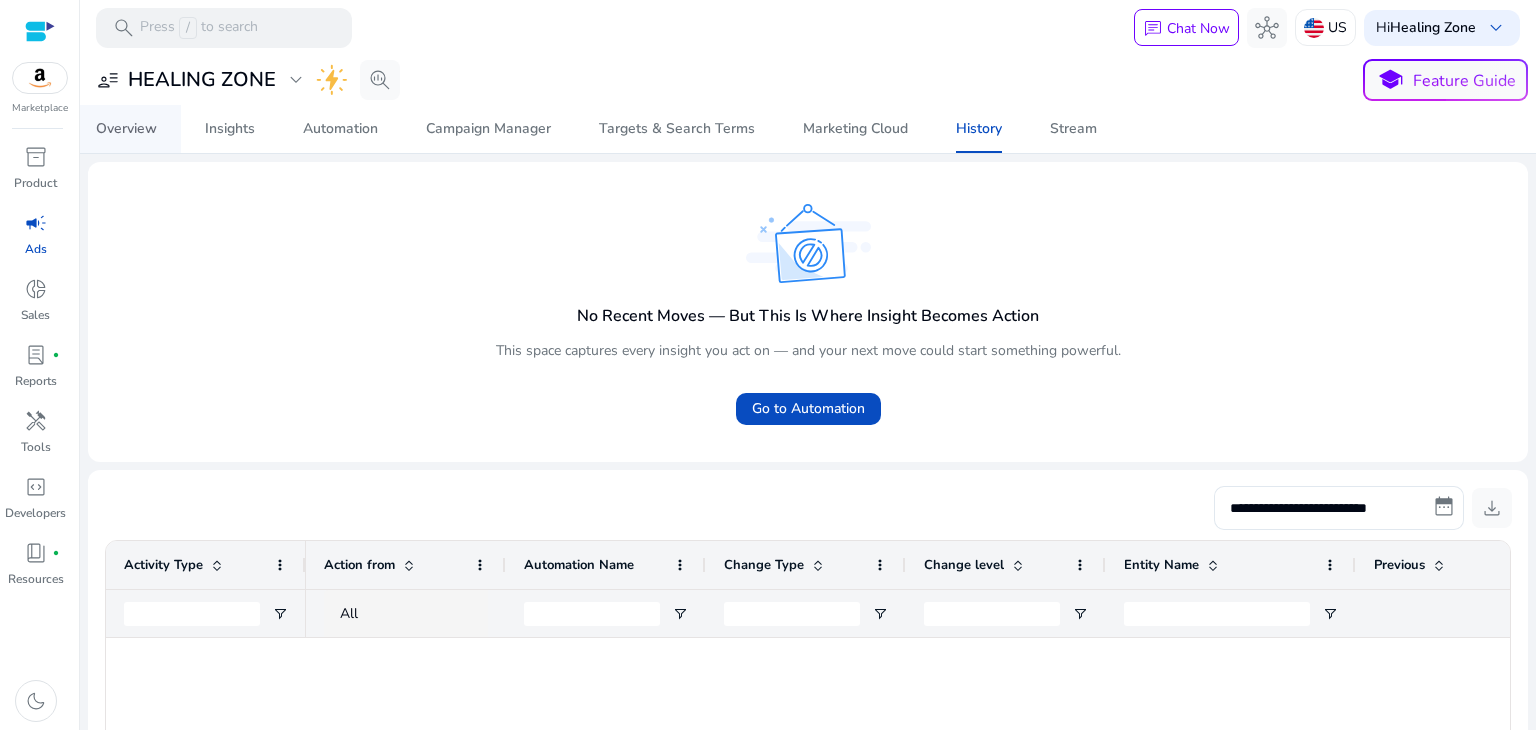 click on "Overview" at bounding box center (126, 129) 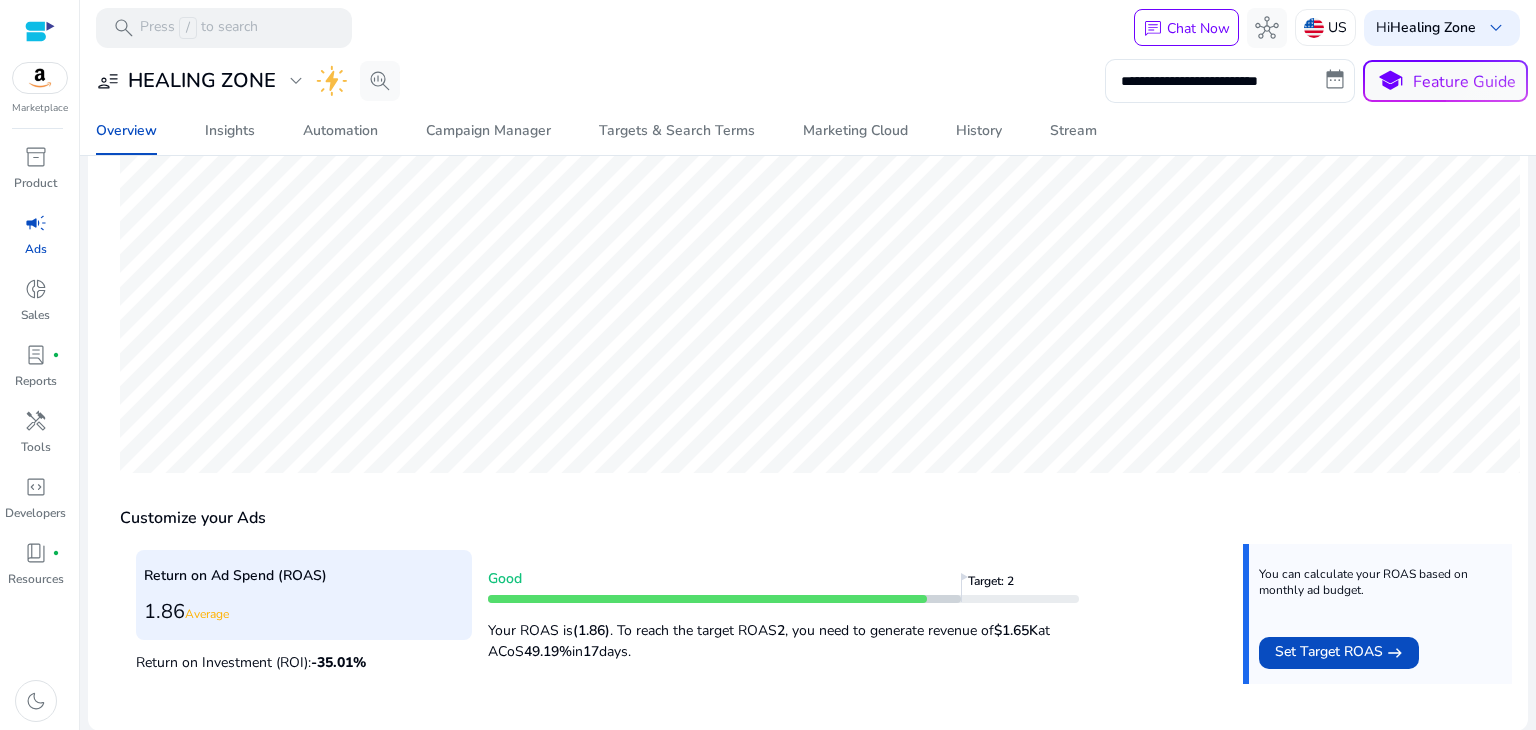 scroll, scrollTop: 0, scrollLeft: 0, axis: both 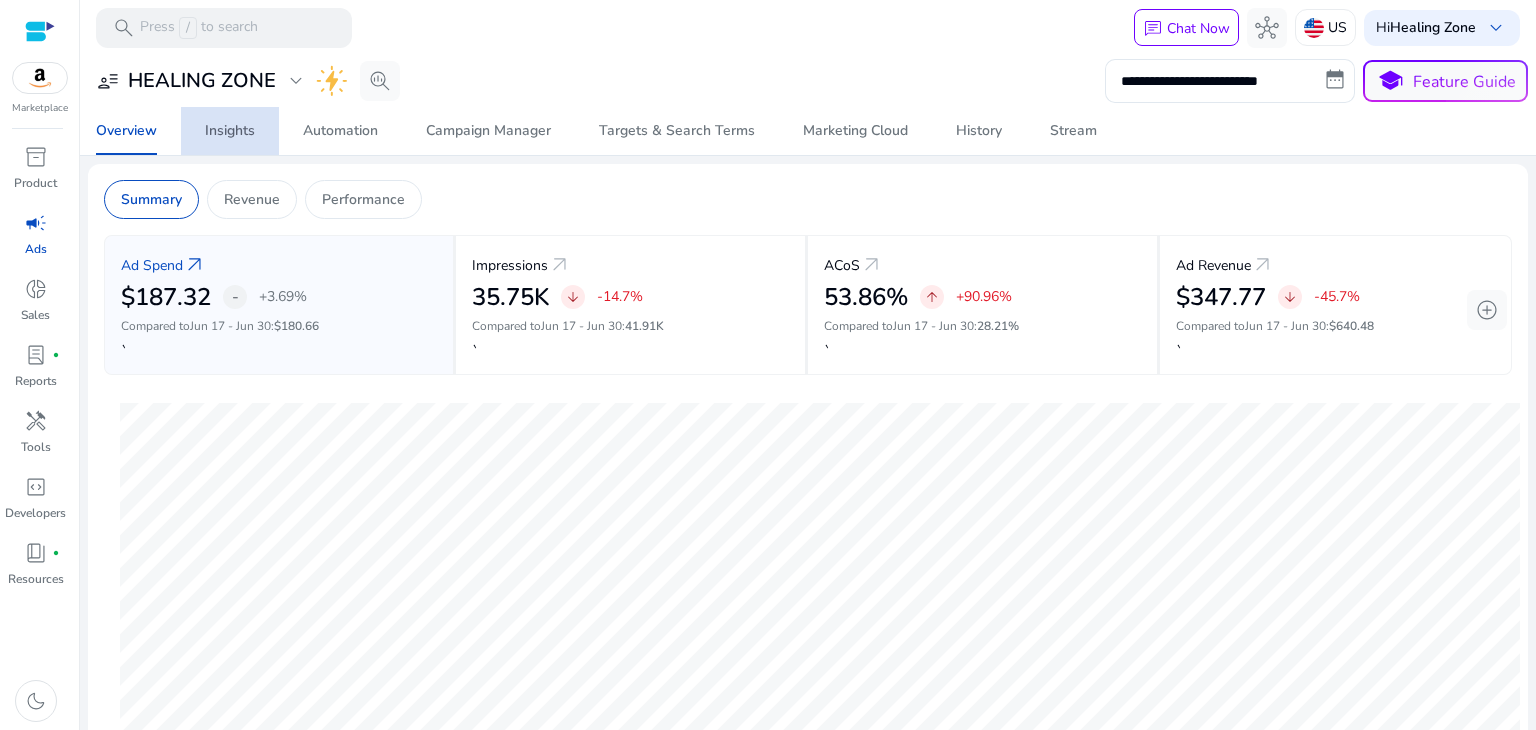 click on "Insights" at bounding box center (230, 131) 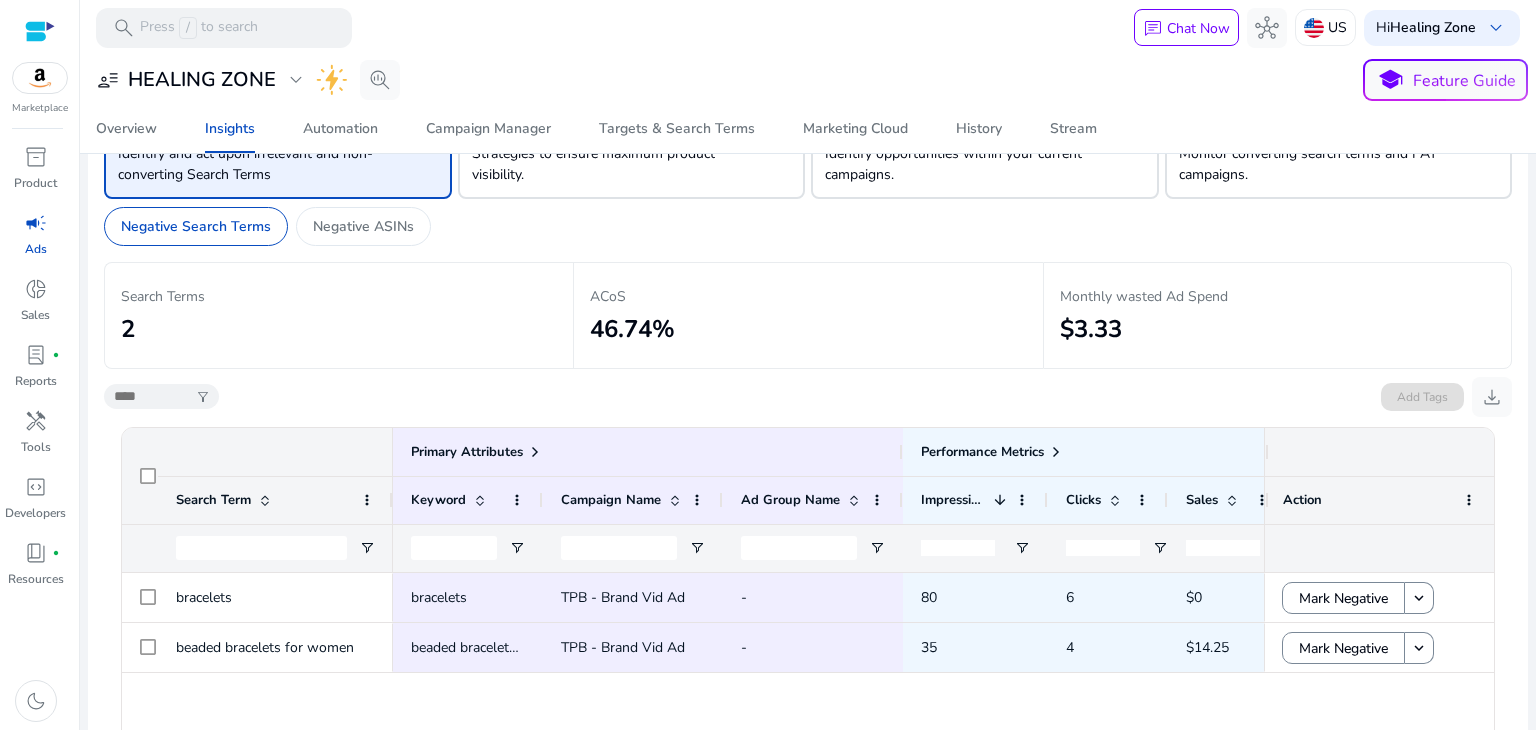 scroll, scrollTop: 374, scrollLeft: 0, axis: vertical 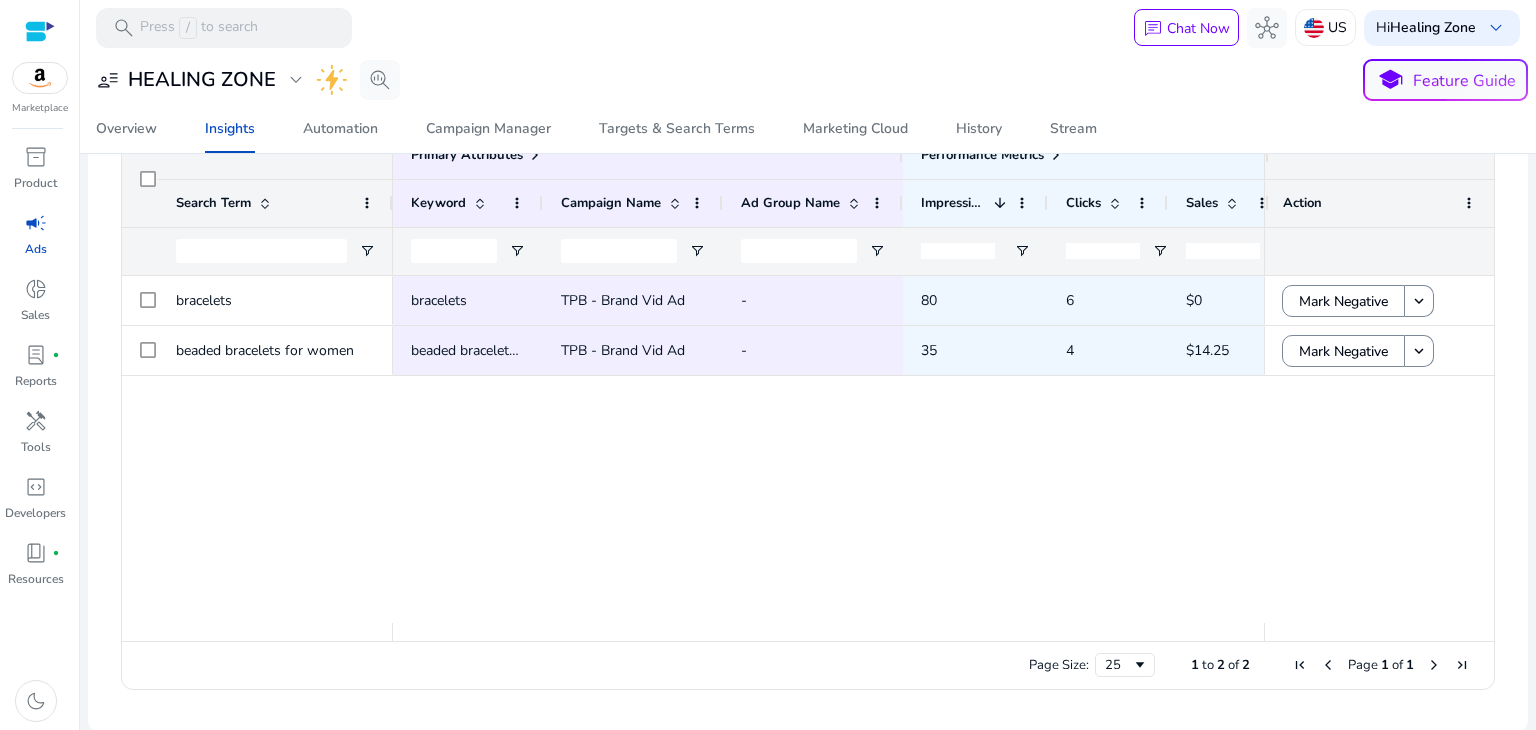 click 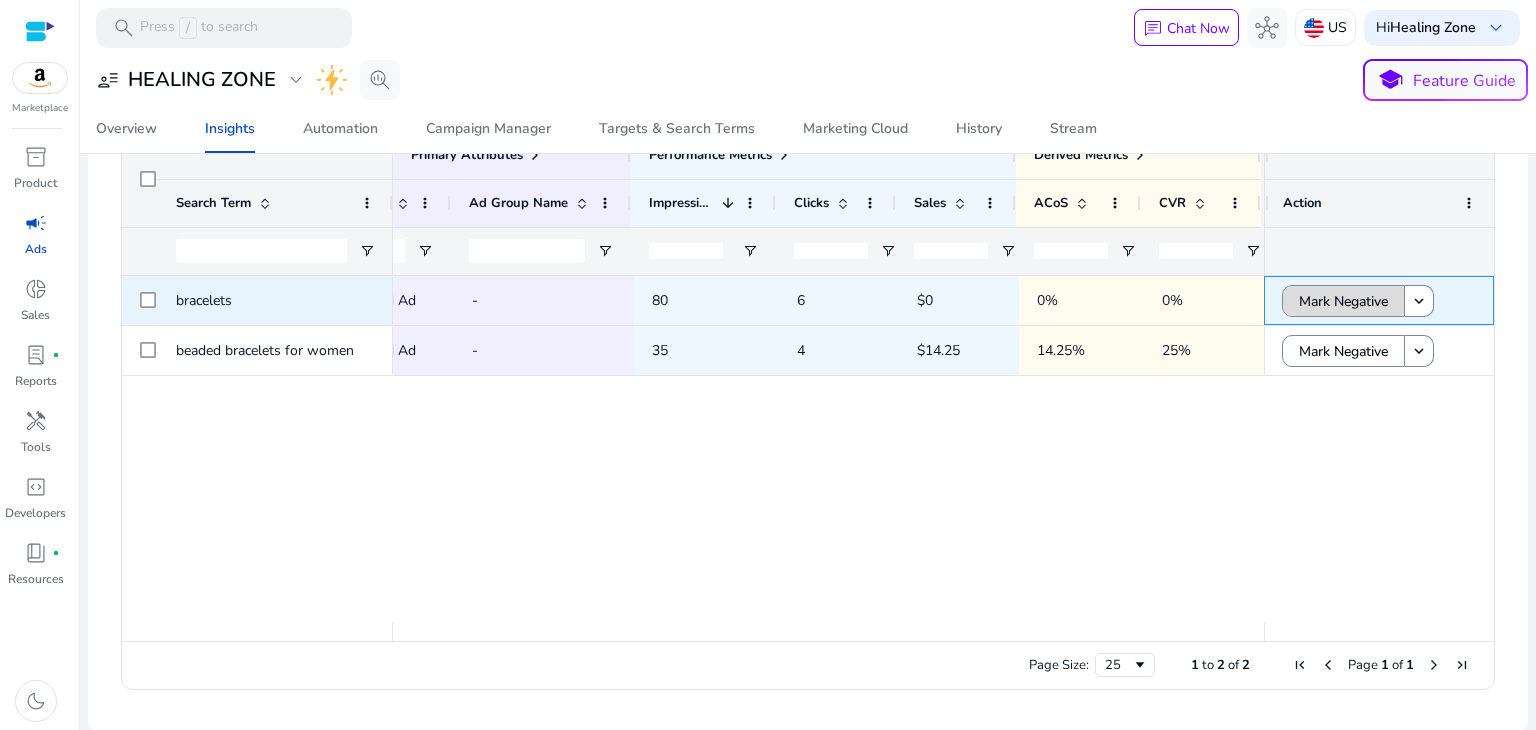 click on "Mark Negative" 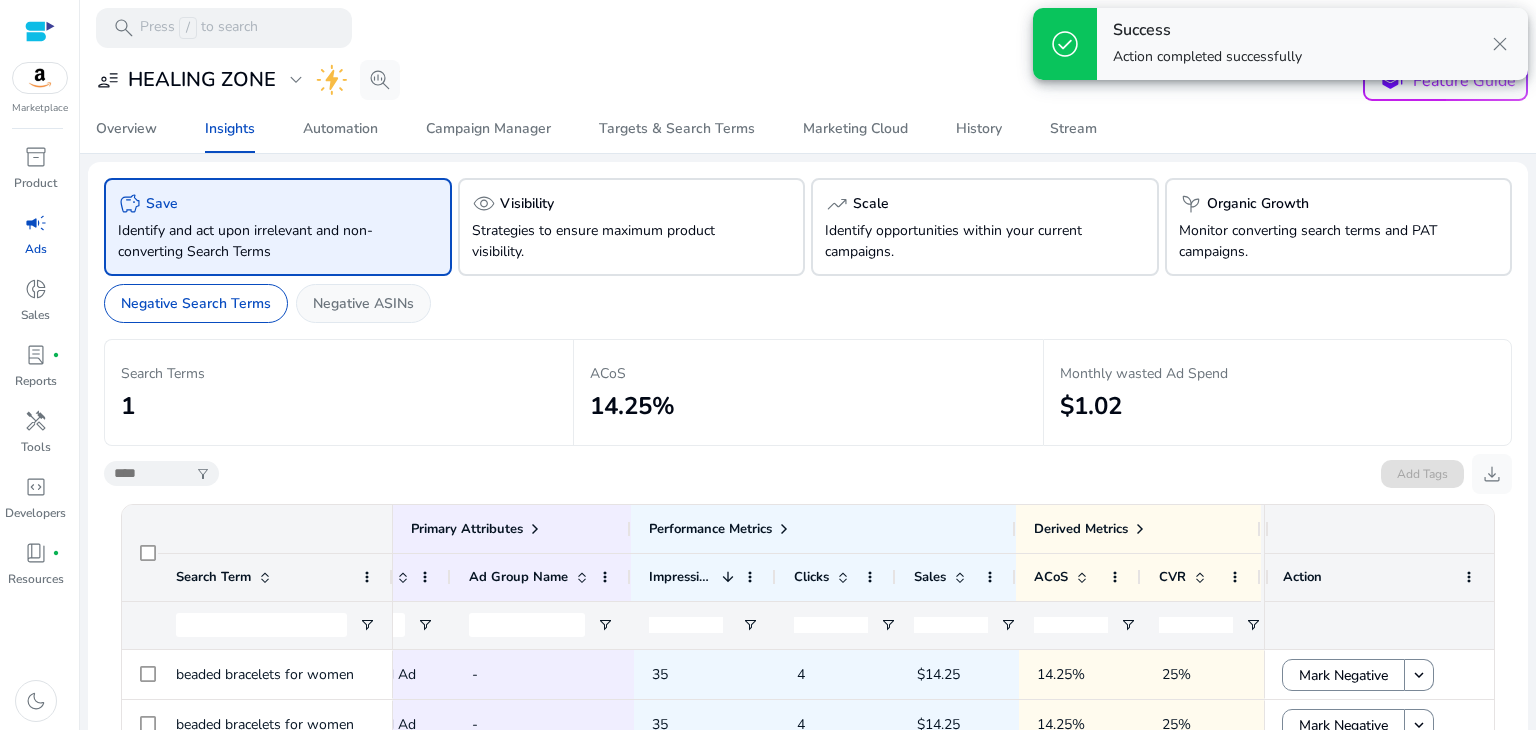 click on "Negative ASINs" 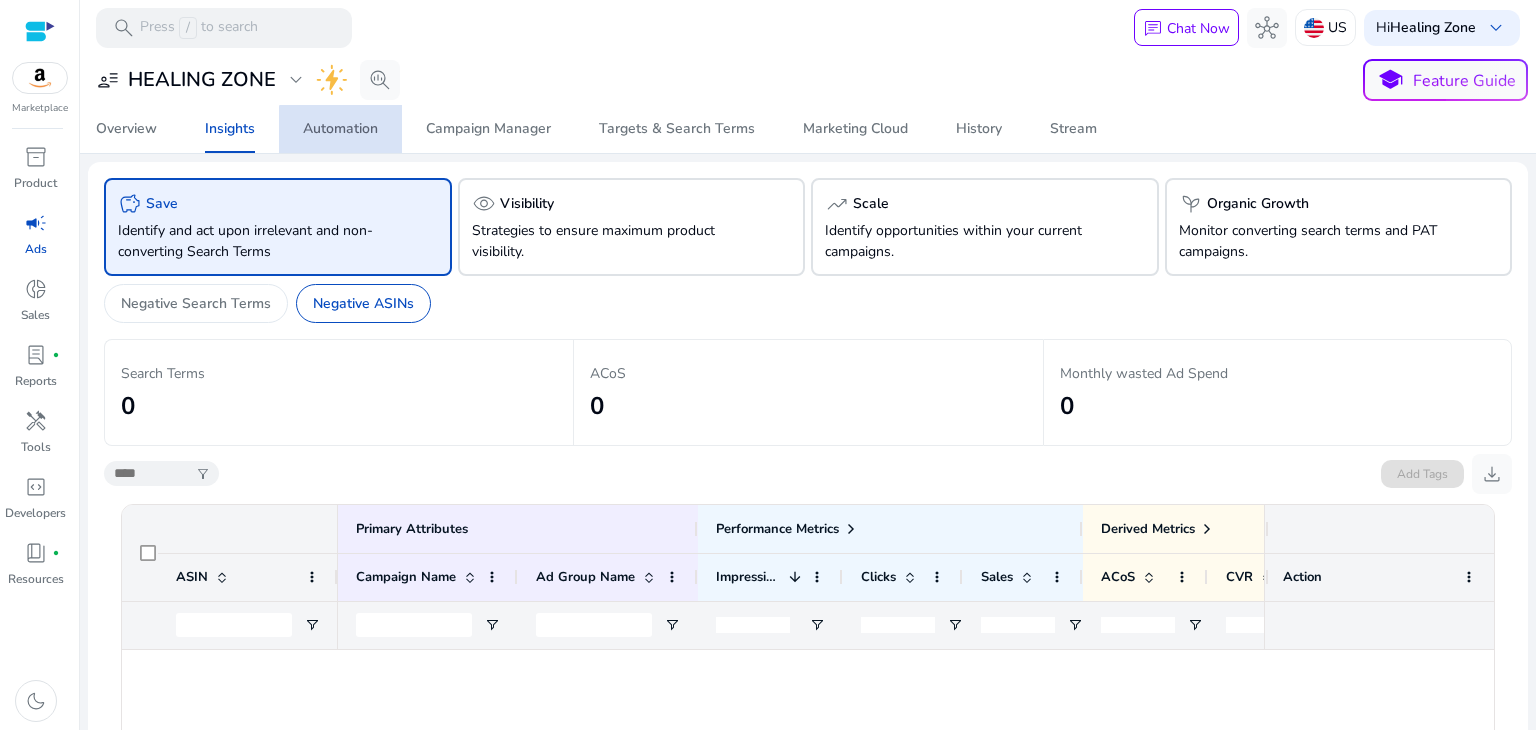 click on "Automation" at bounding box center (340, 129) 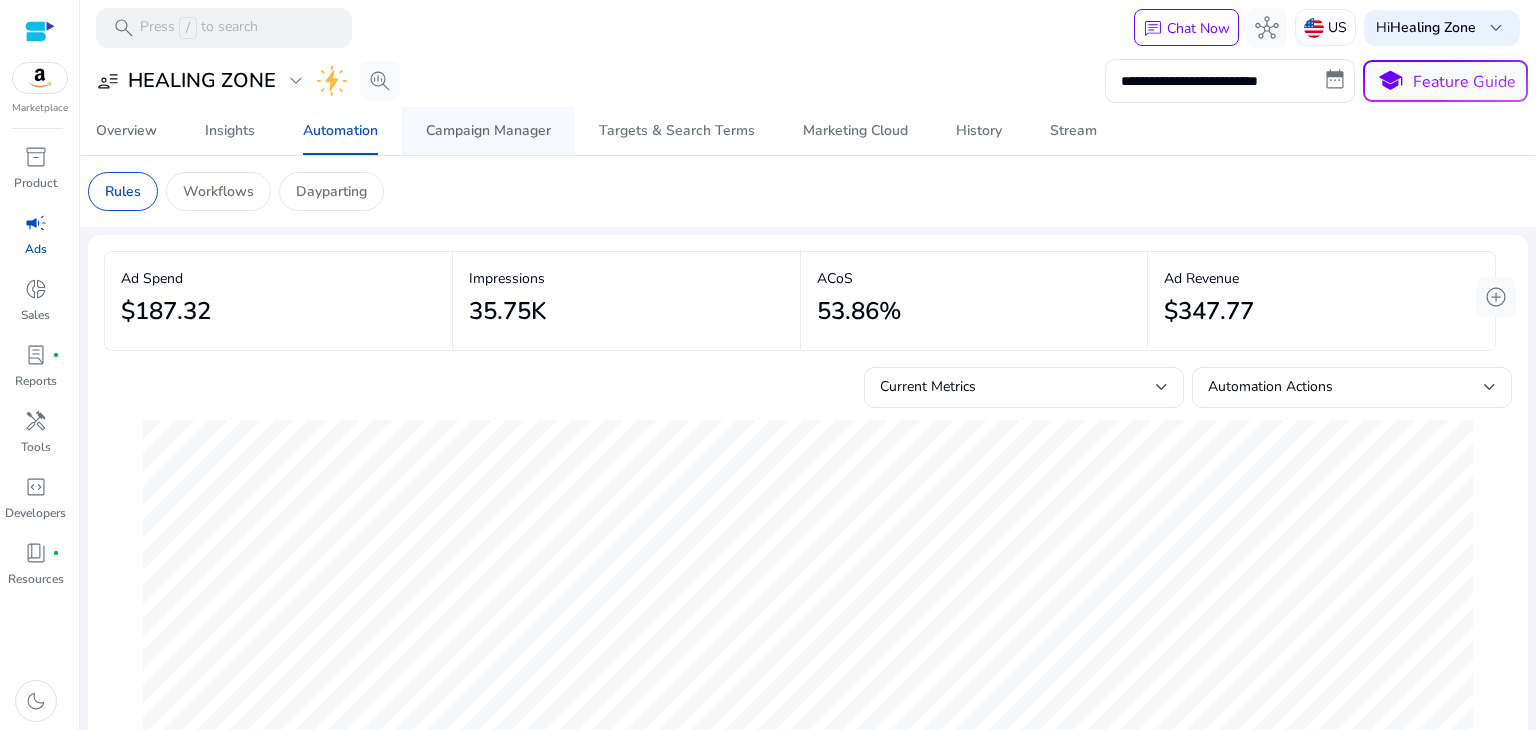 click on "Campaign Manager" at bounding box center [488, 131] 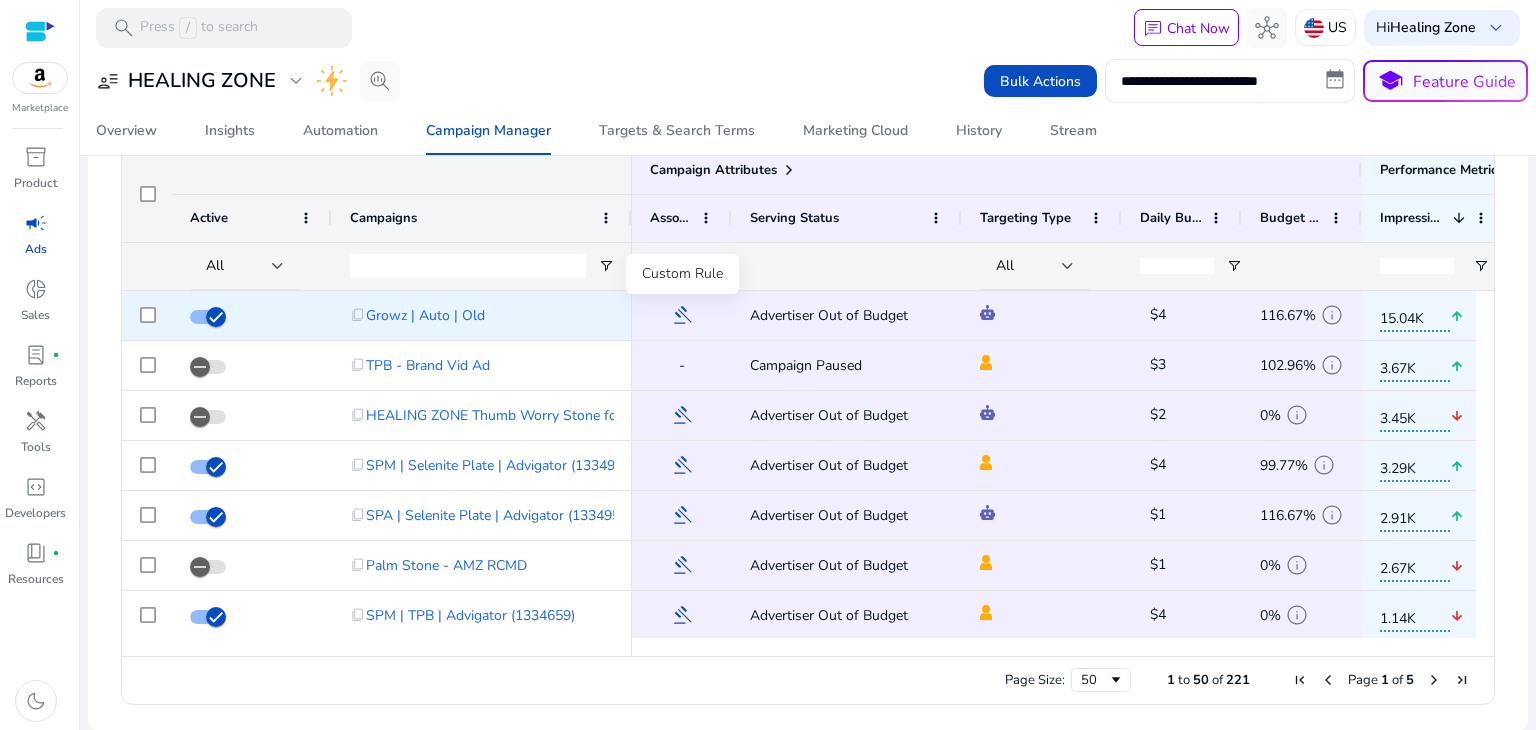 click on "gavel" 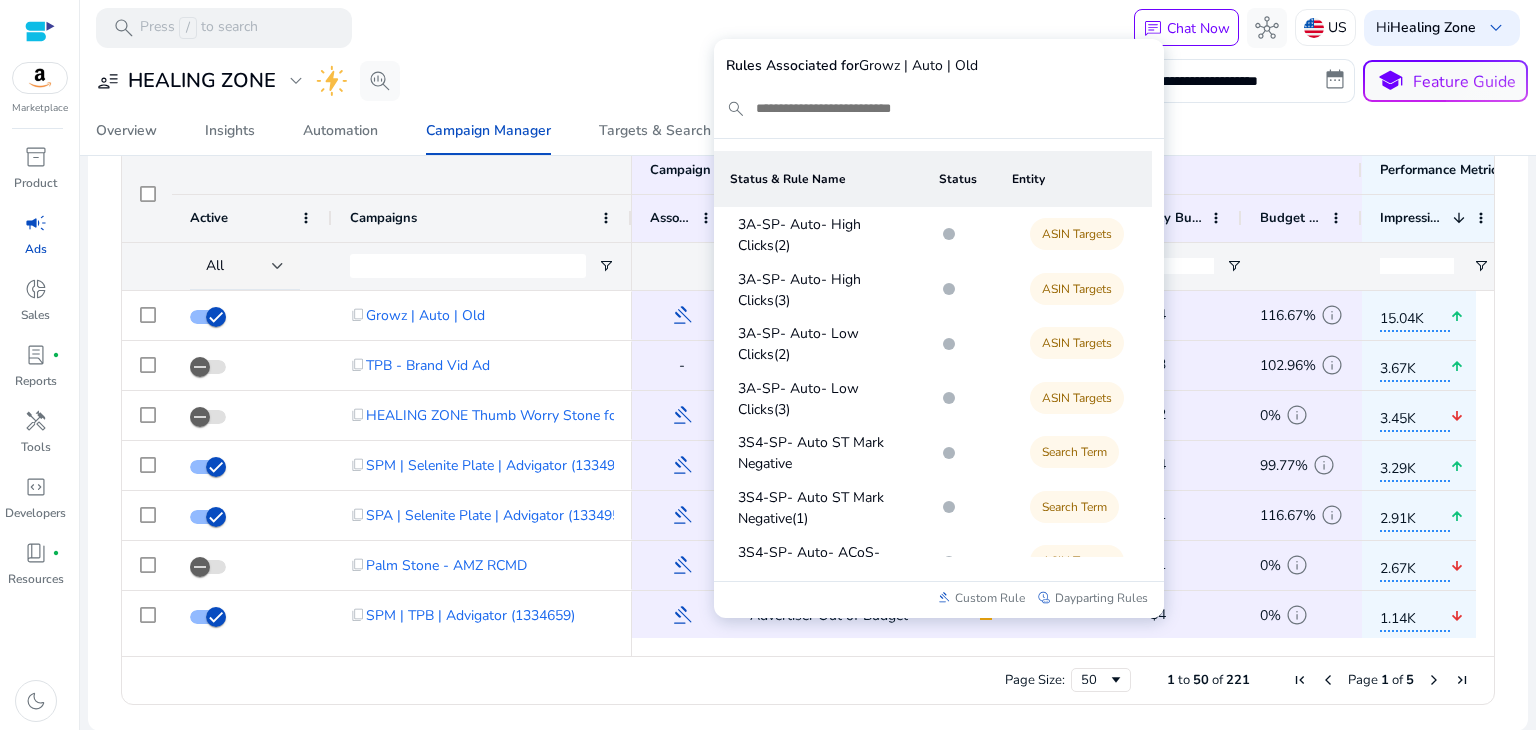 click on "Search Term" at bounding box center [1074, 452] 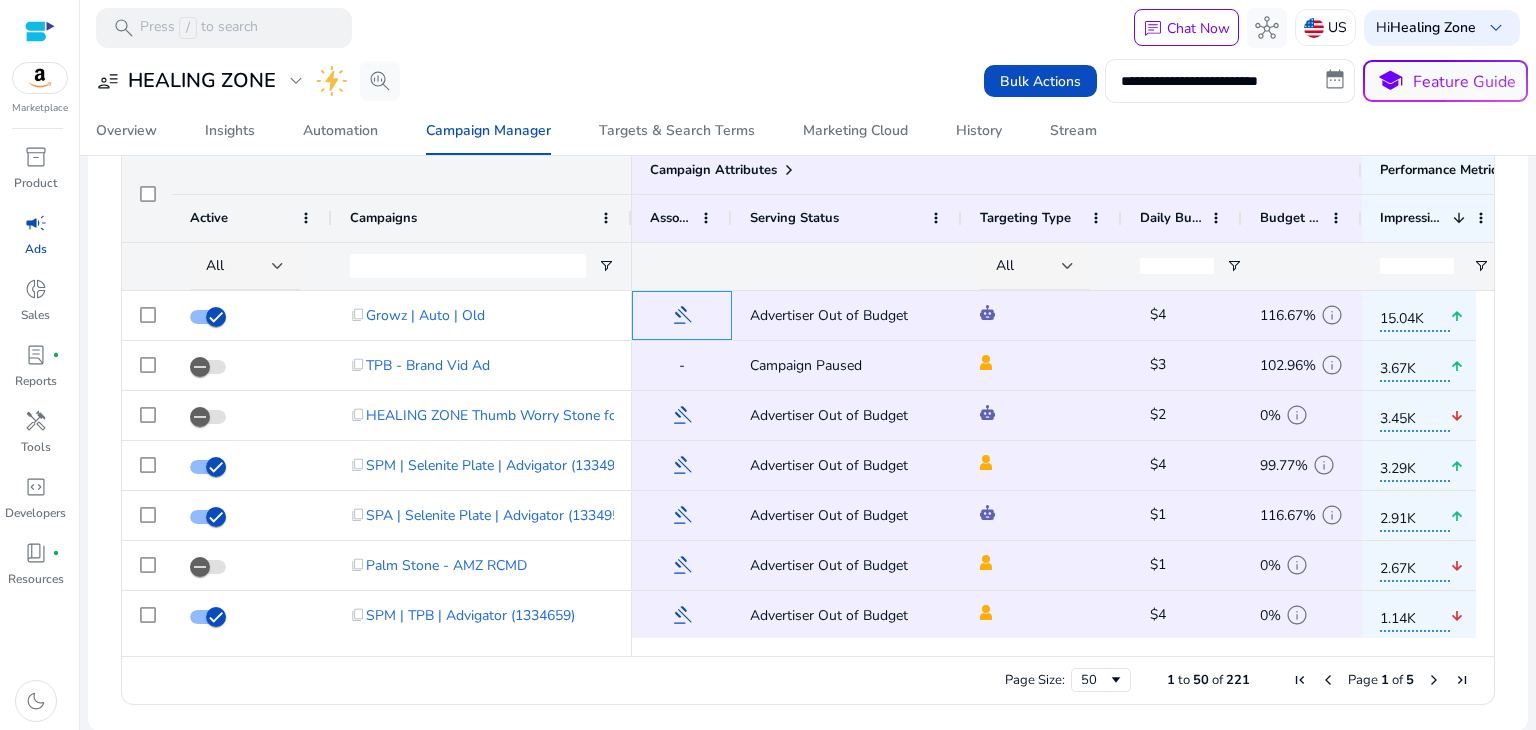 scroll, scrollTop: 0, scrollLeft: 48, axis: horizontal 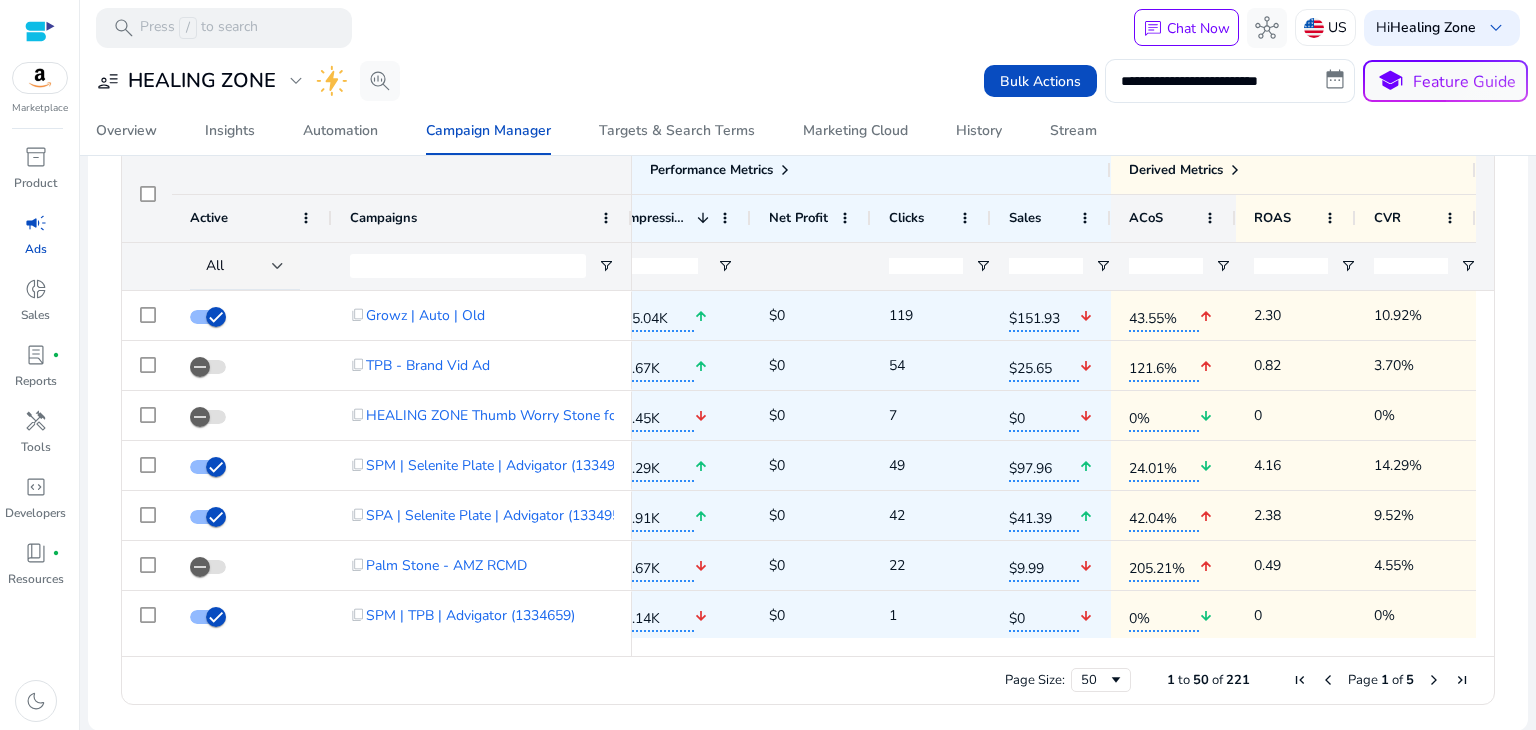 click on "ACoS" 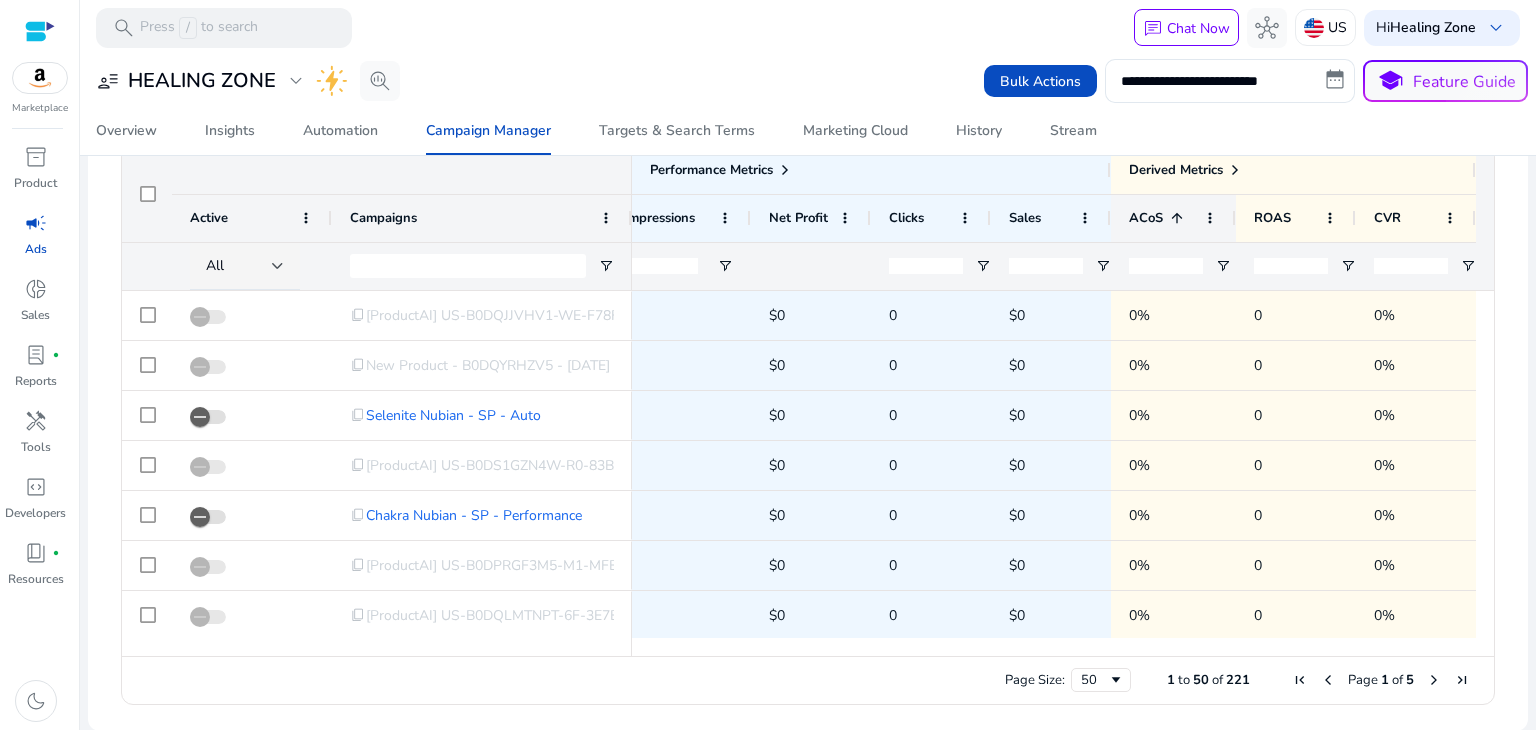 click on "ACoS" 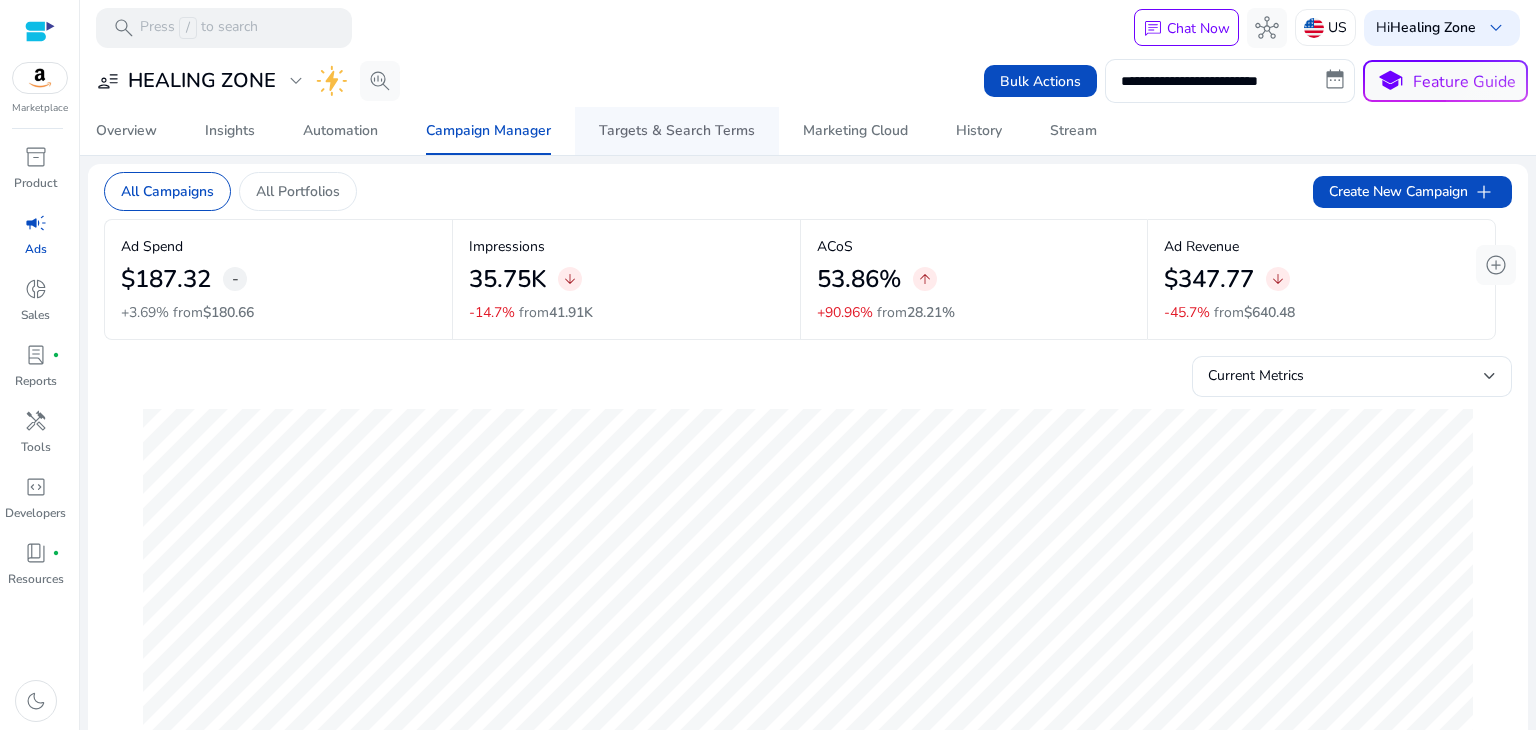 click on "Targets & Search Terms" at bounding box center (677, 131) 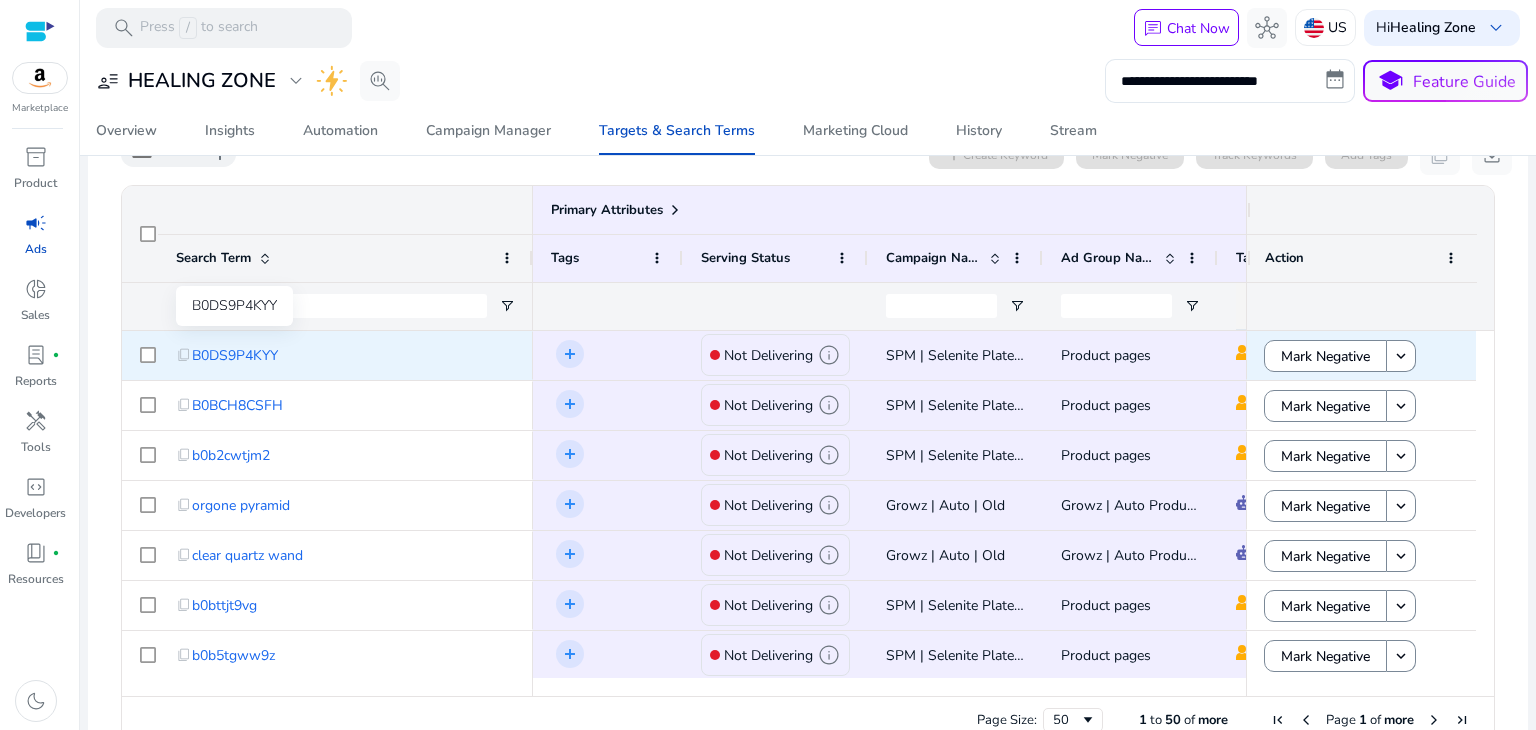 click on "B0DS9P4KYY" 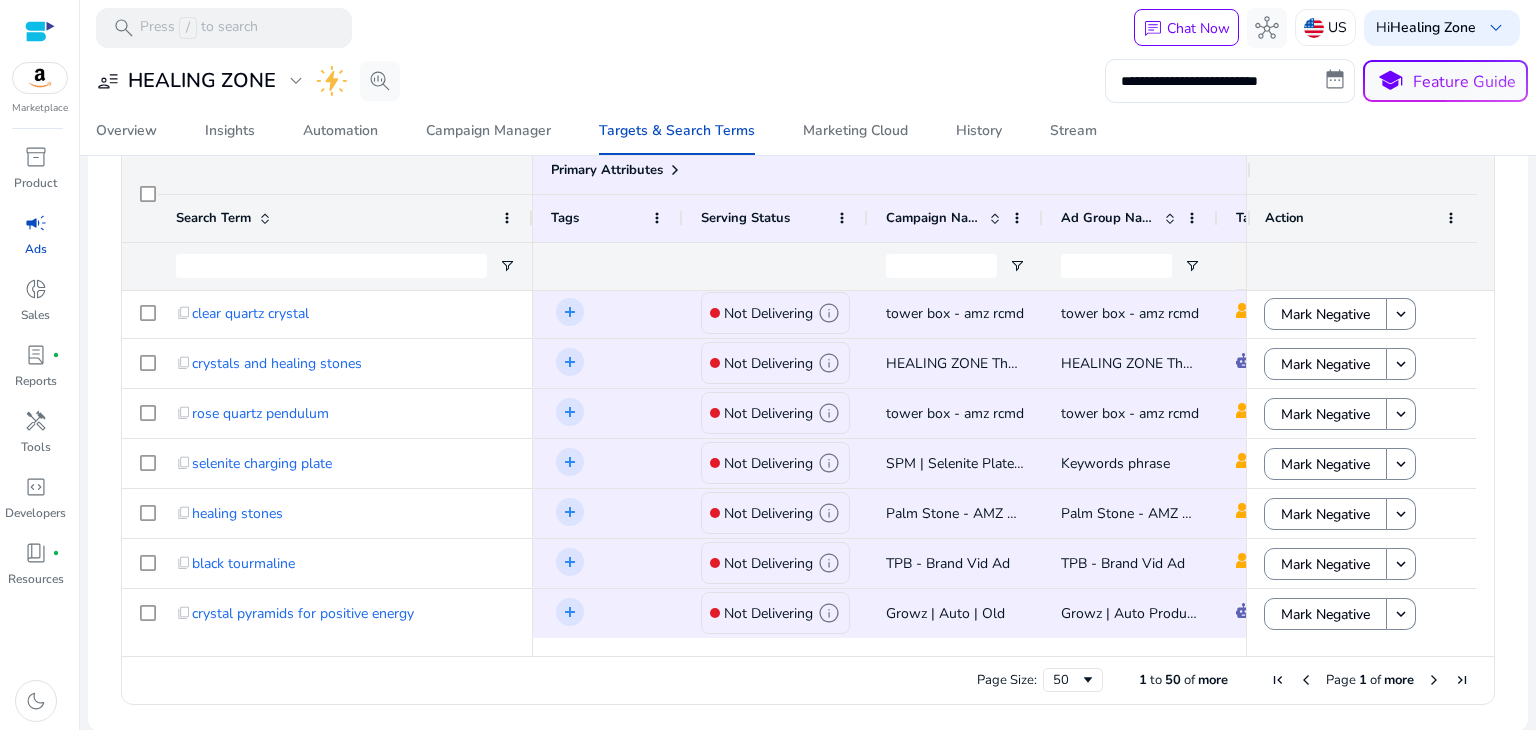 drag, startPoint x: 779, startPoint y: 646, endPoint x: 883, endPoint y: 650, distance: 104.0769 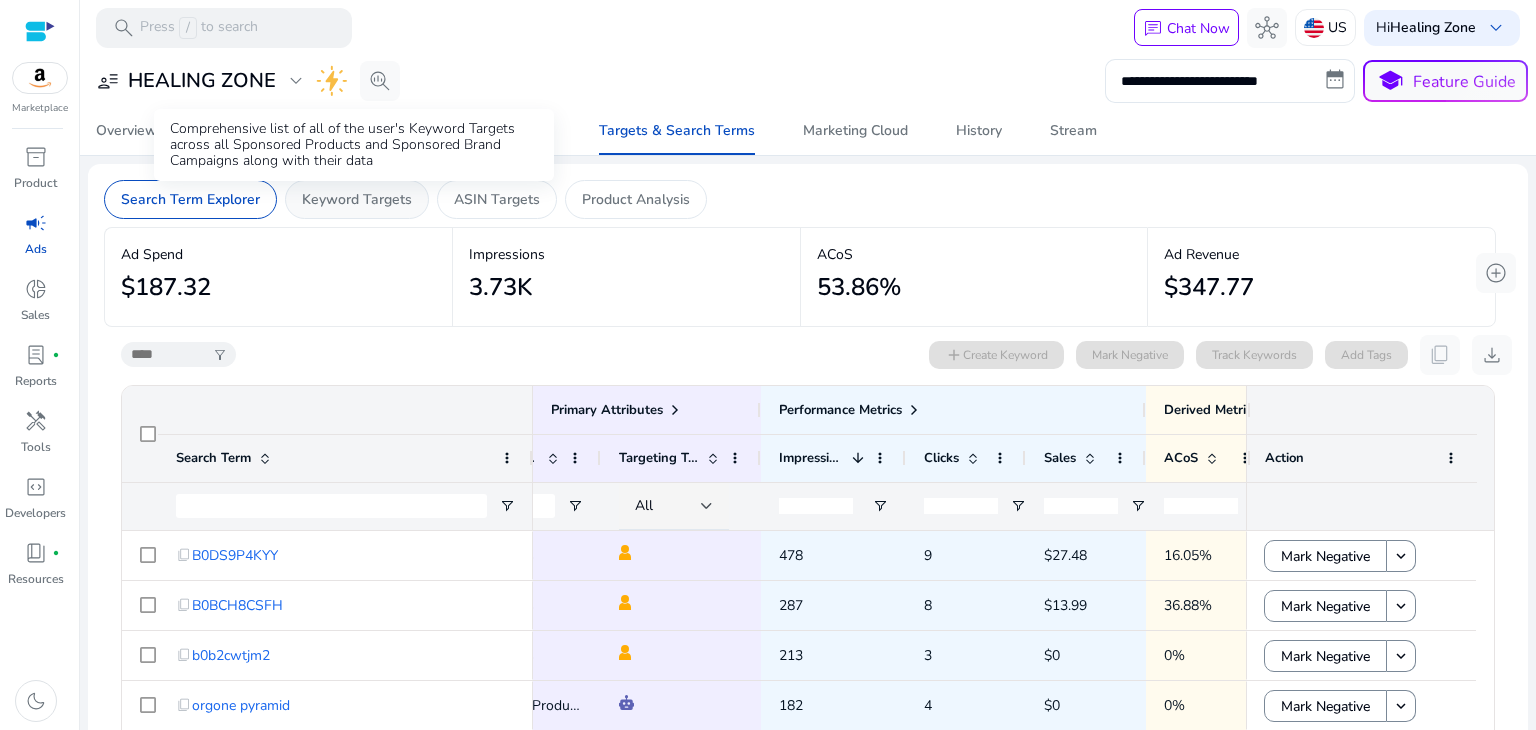 click on "Keyword Targets" 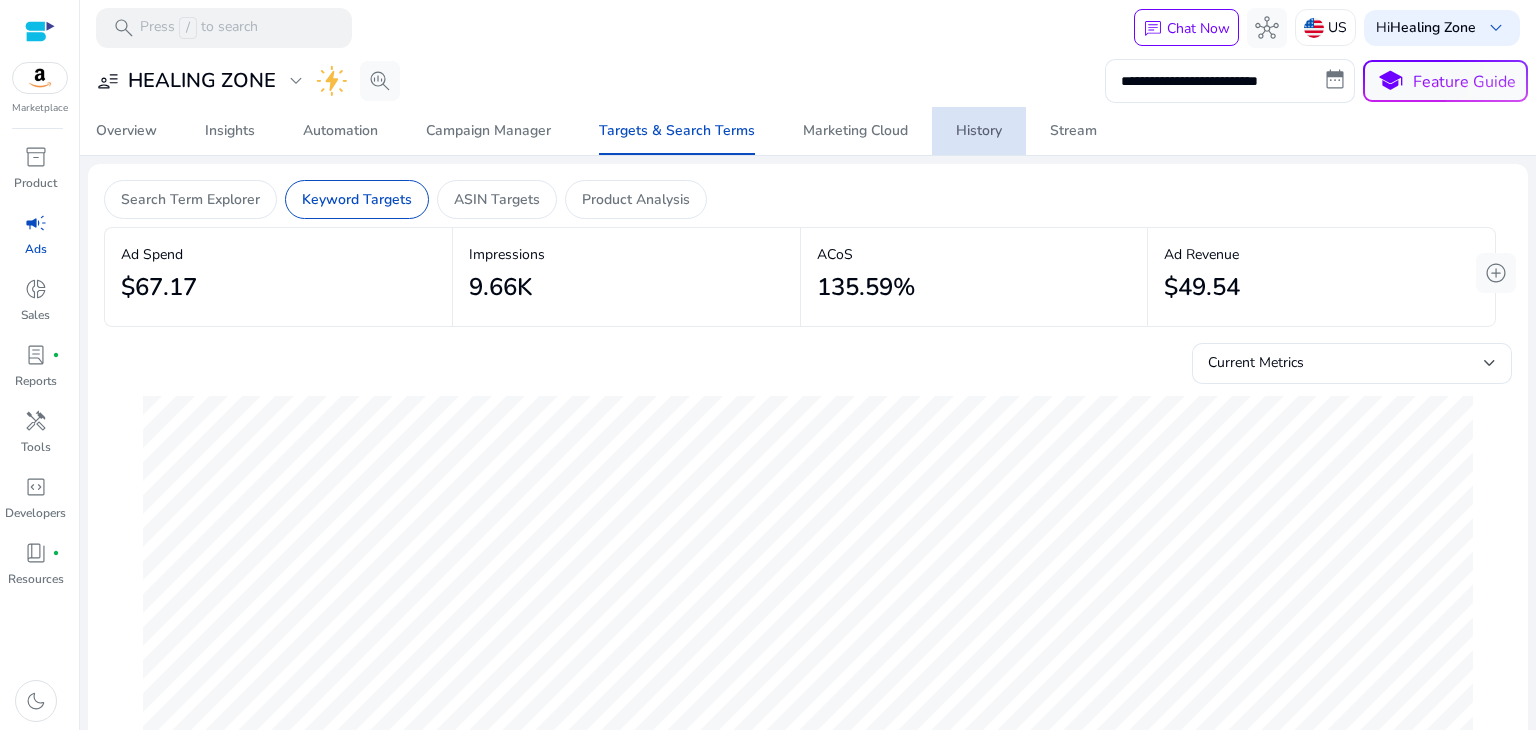 click on "History" at bounding box center (979, 131) 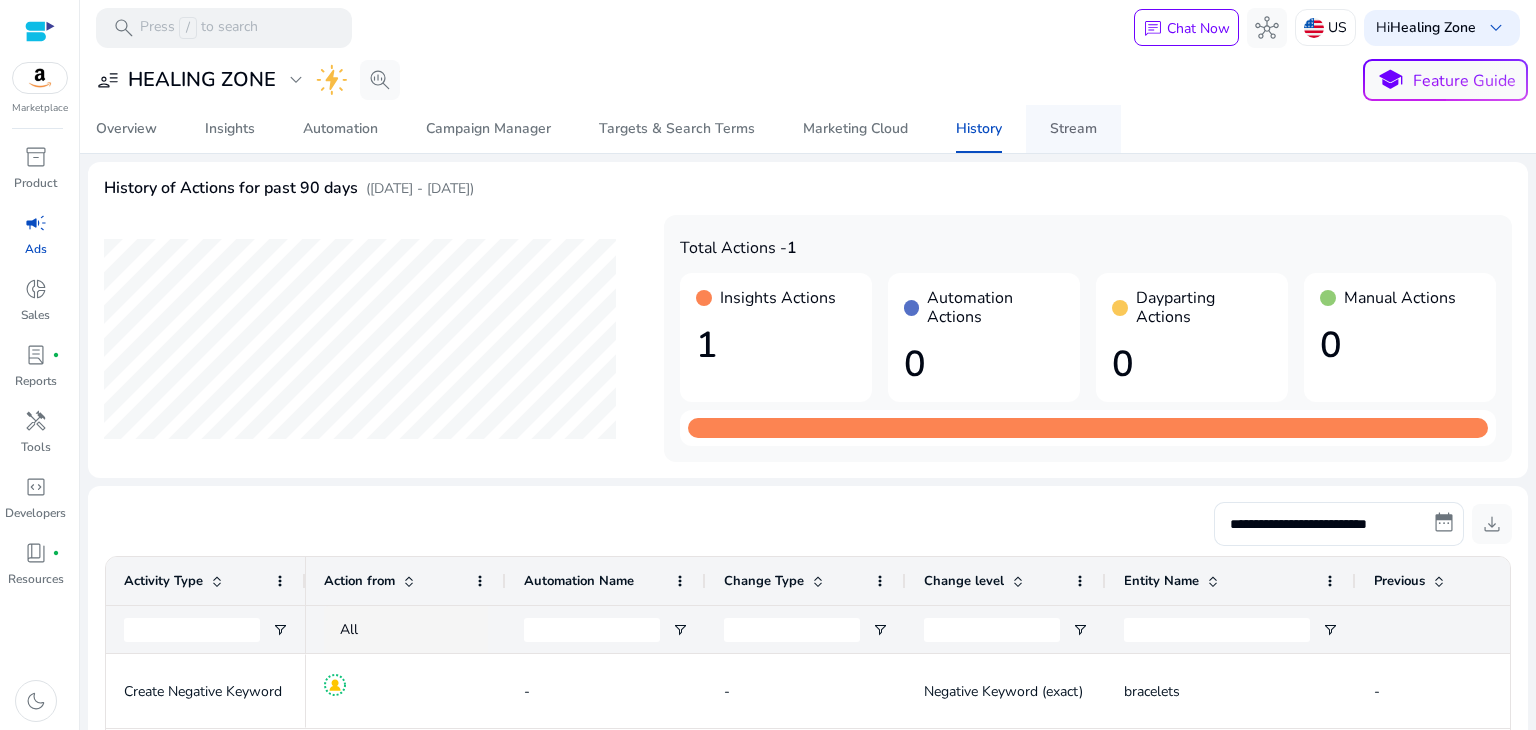 click on "Stream" at bounding box center [1073, 129] 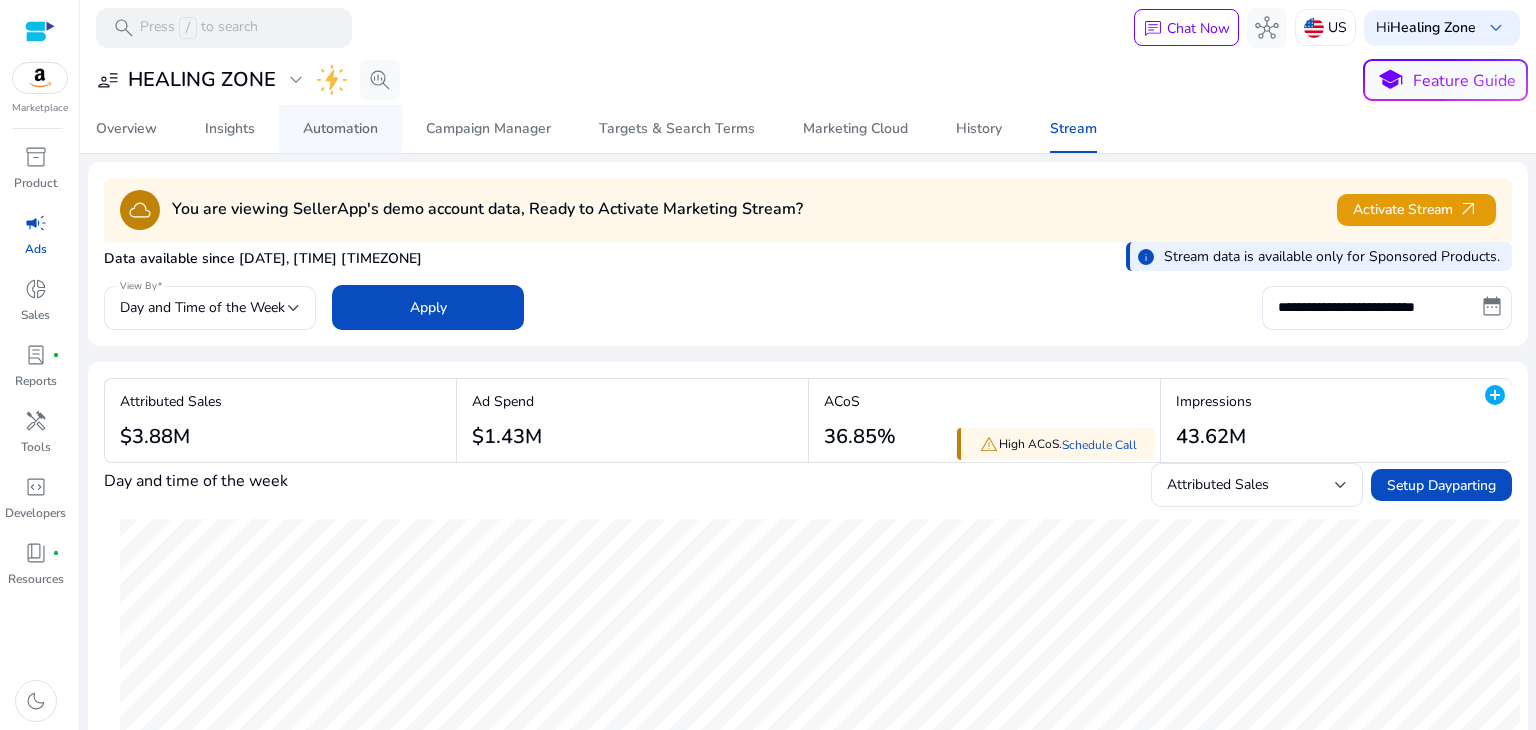 click on "Automation" at bounding box center (340, 129) 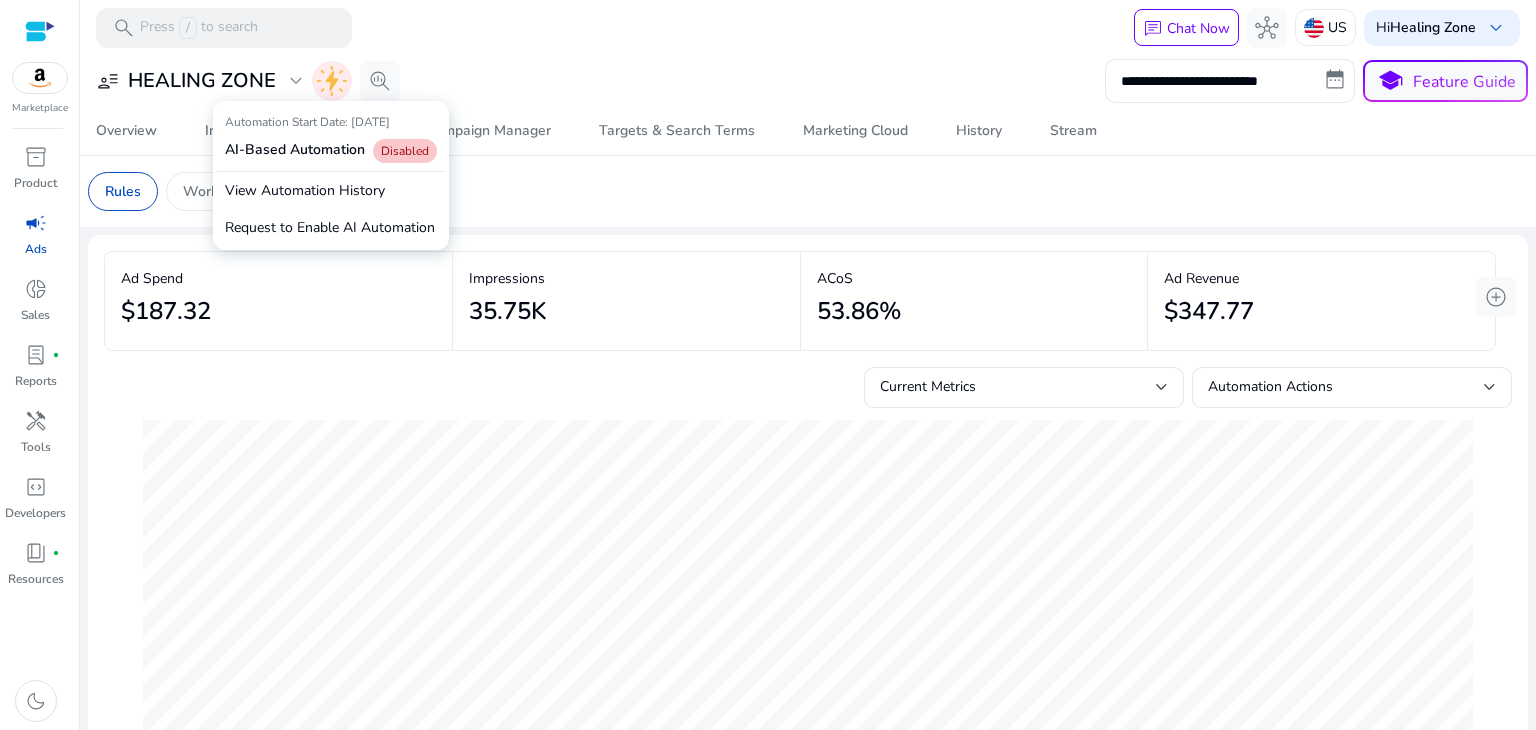 click 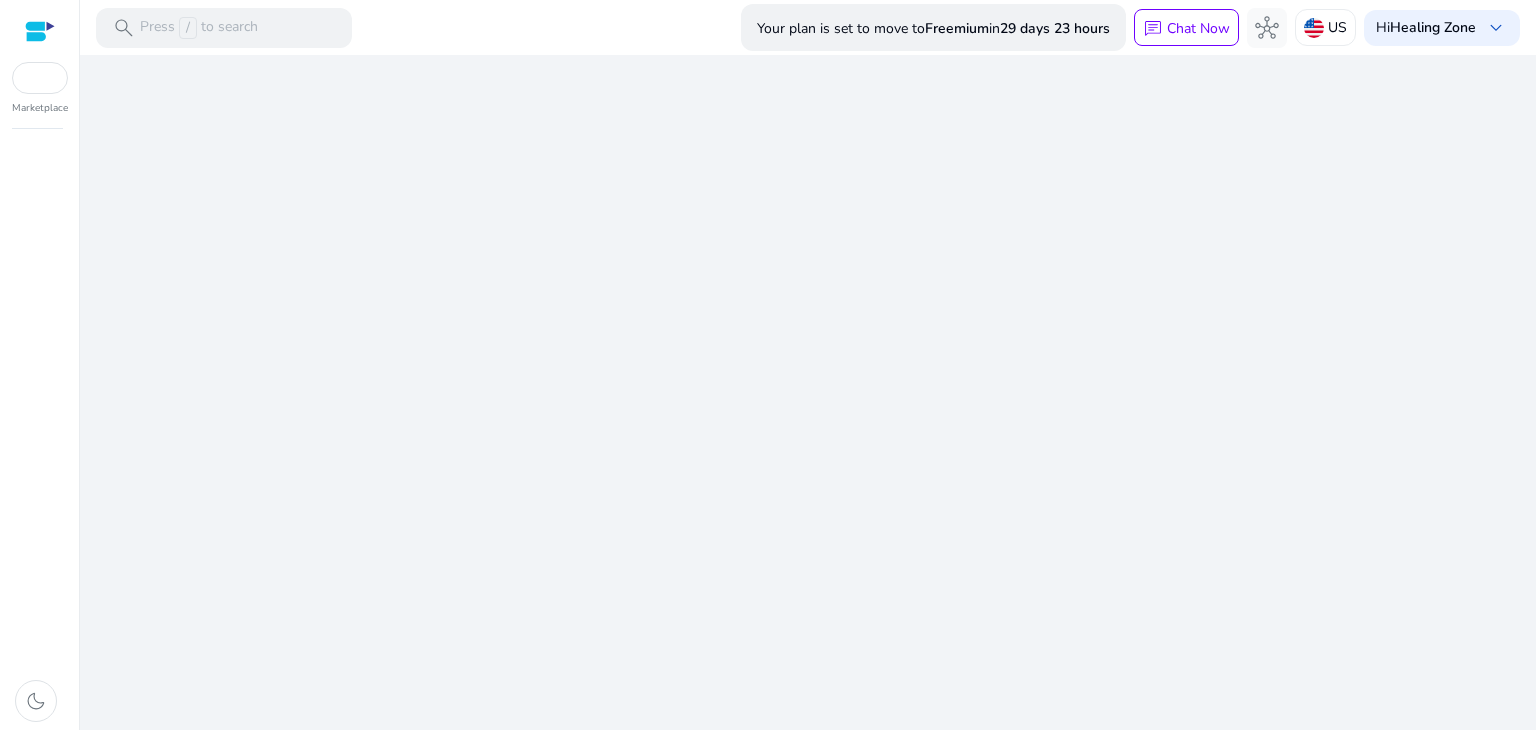 scroll, scrollTop: 0, scrollLeft: 0, axis: both 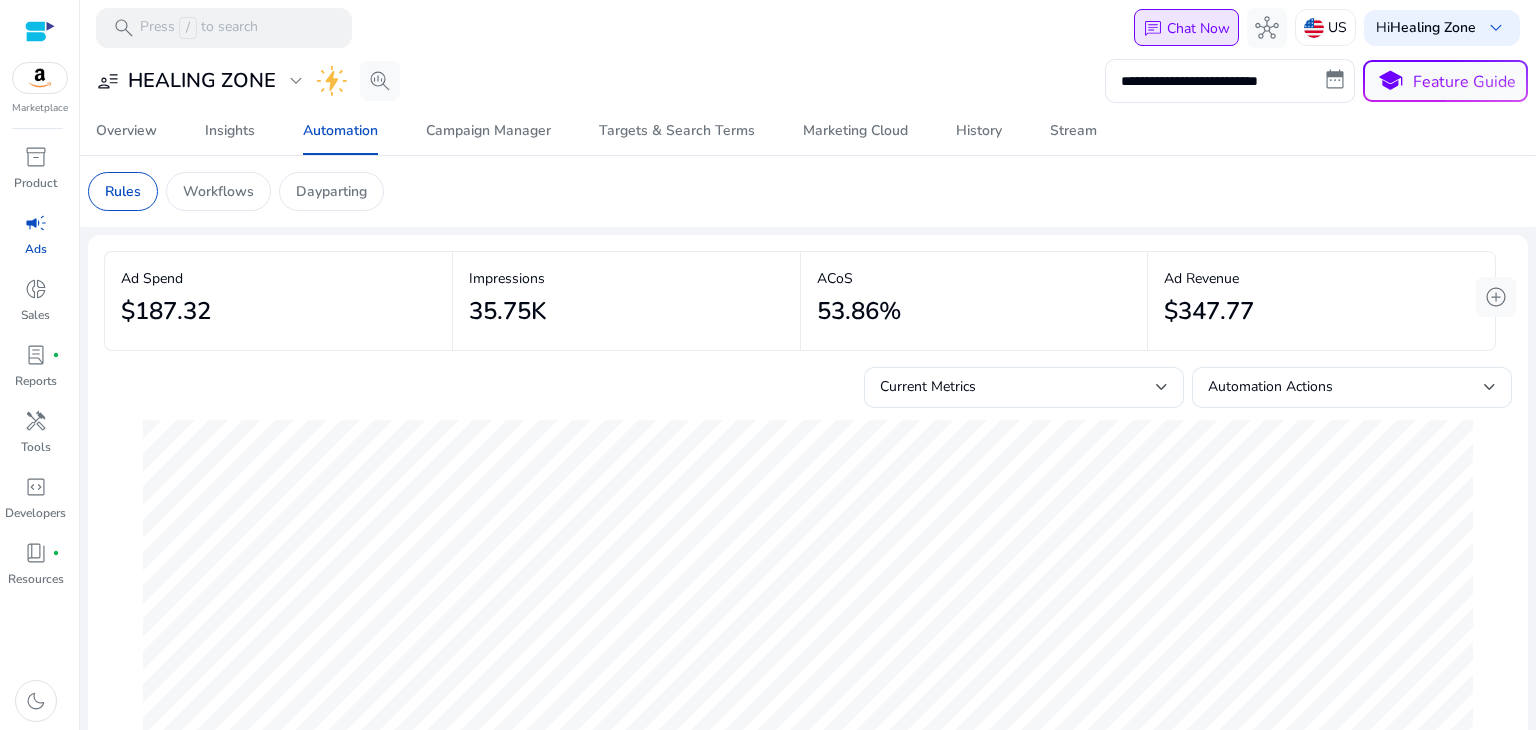 click on "Chat Now" at bounding box center [1198, 28] 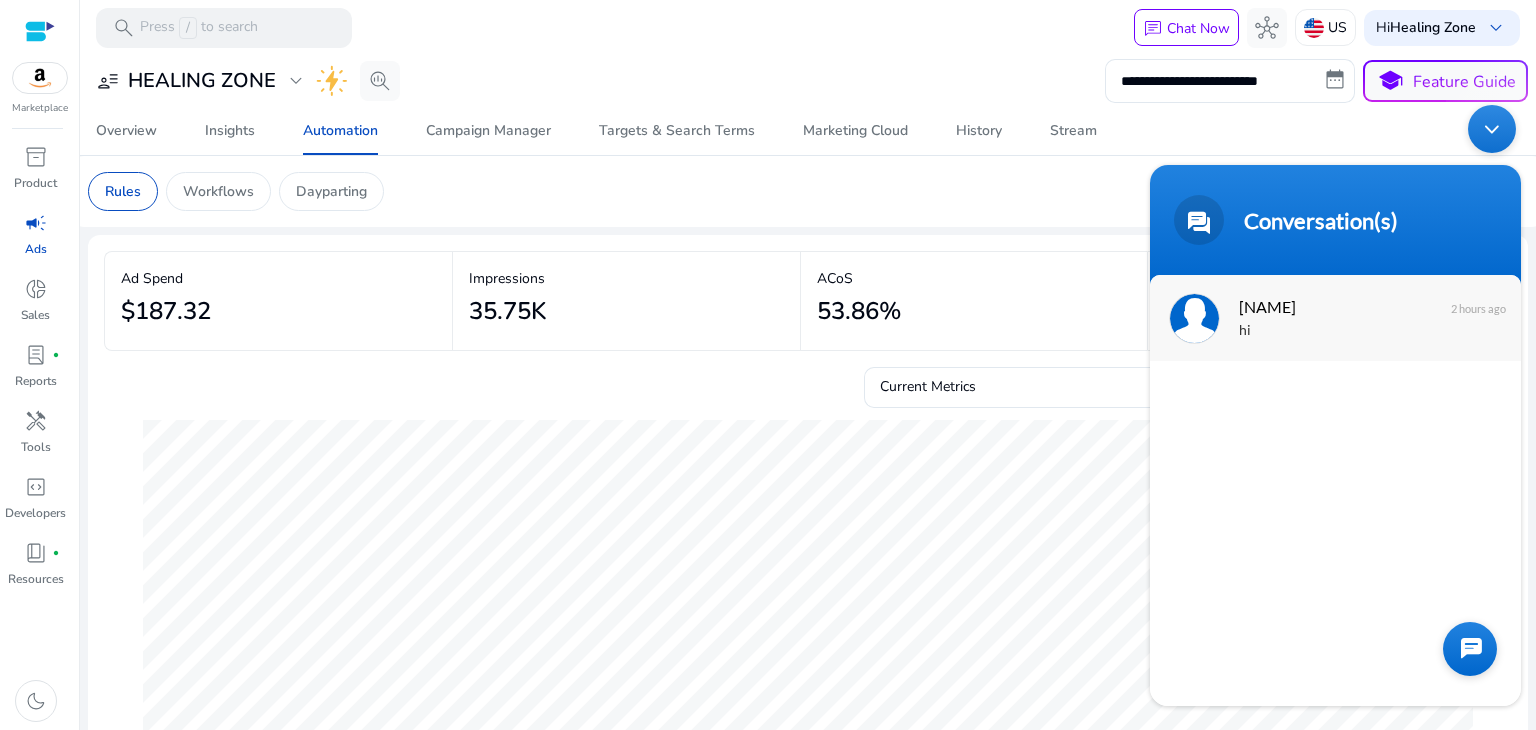 click on "Andy" at bounding box center (1333, 305) 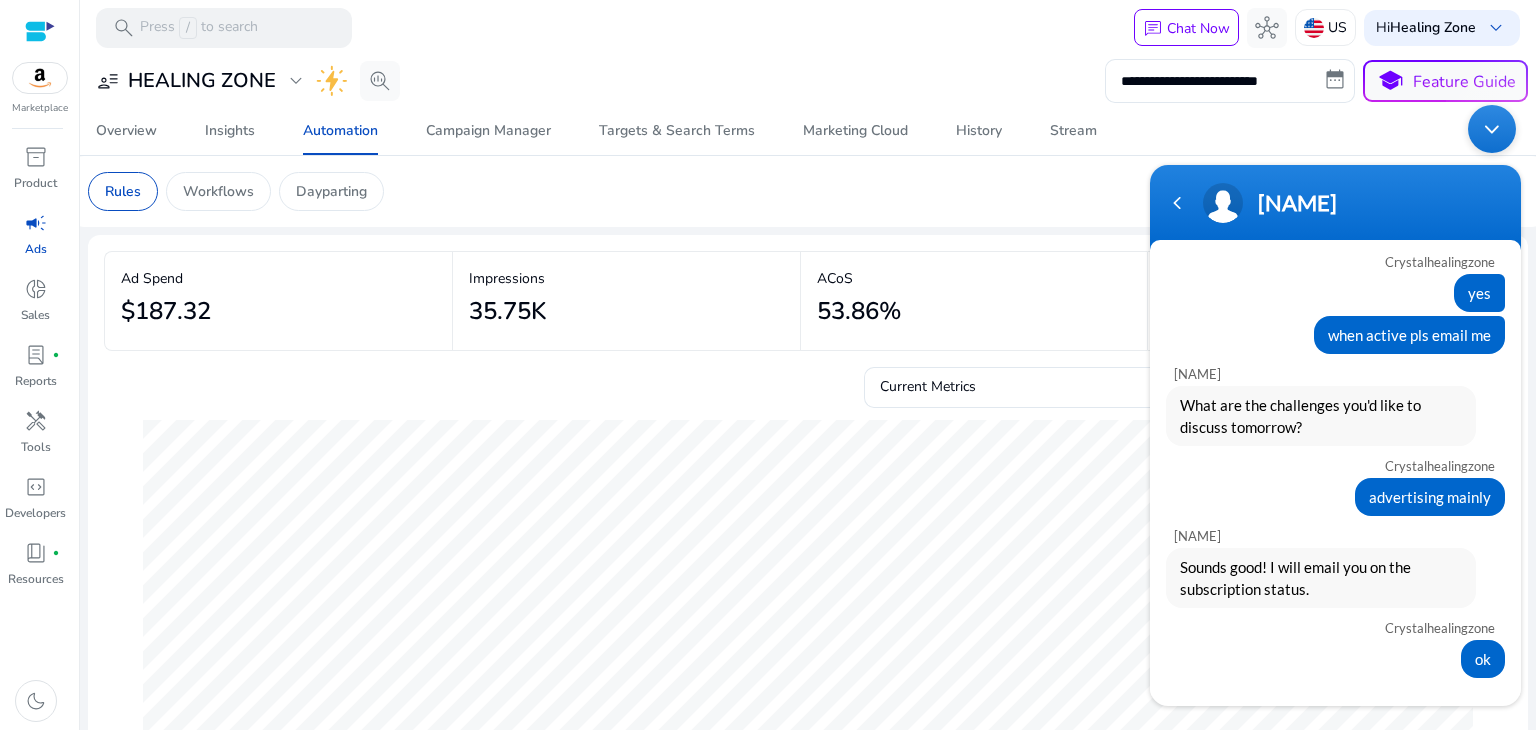 scroll, scrollTop: 2938, scrollLeft: 0, axis: vertical 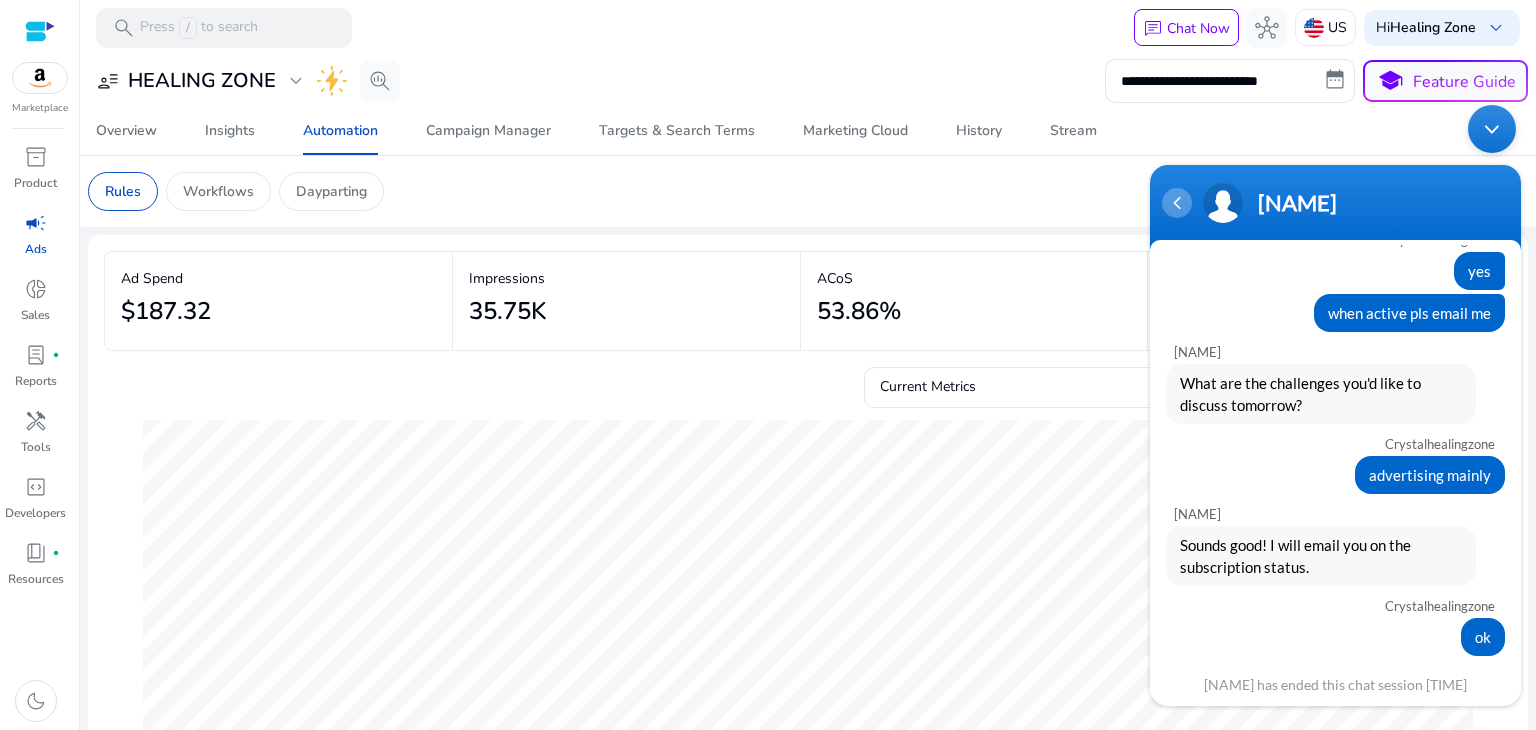 click at bounding box center [1177, 202] 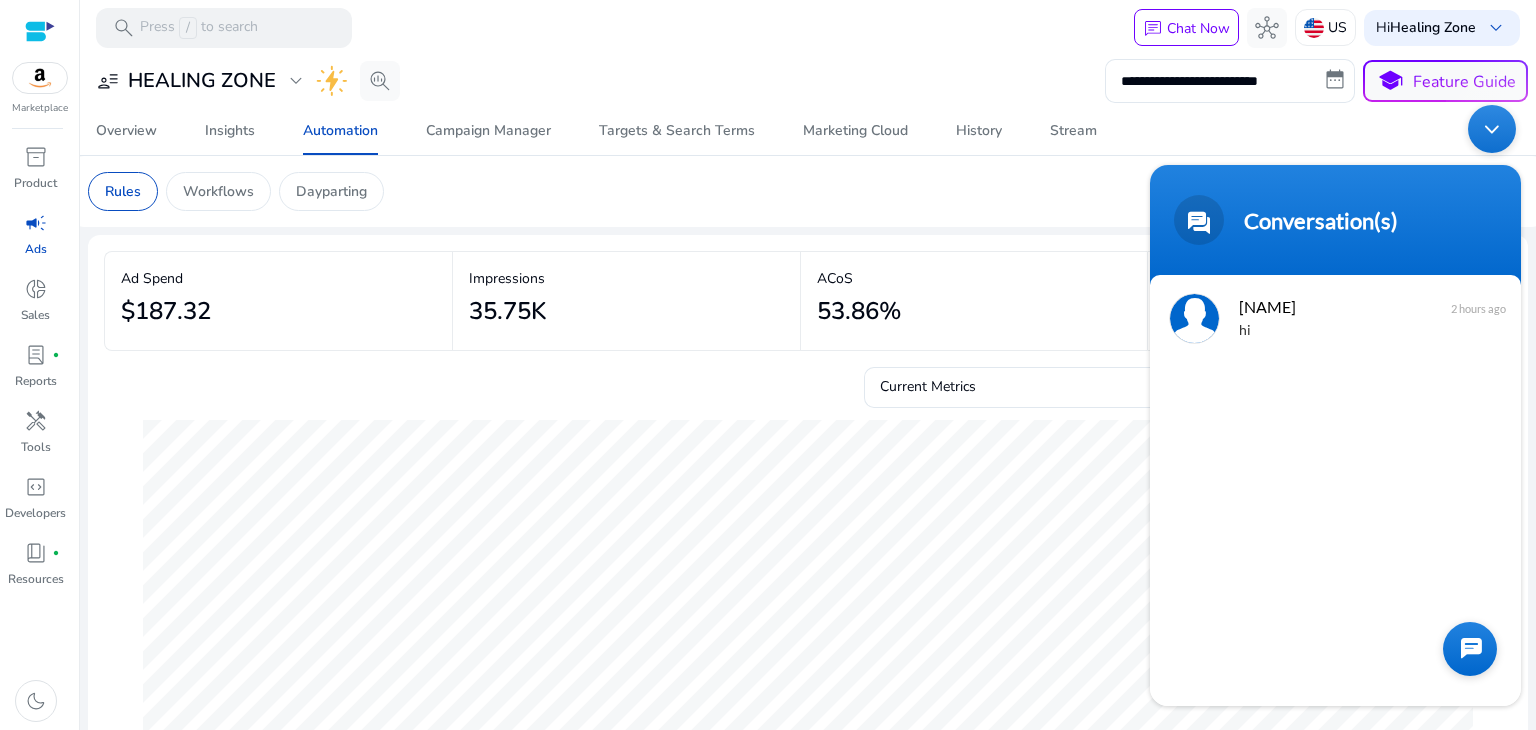 click at bounding box center (1470, 648) 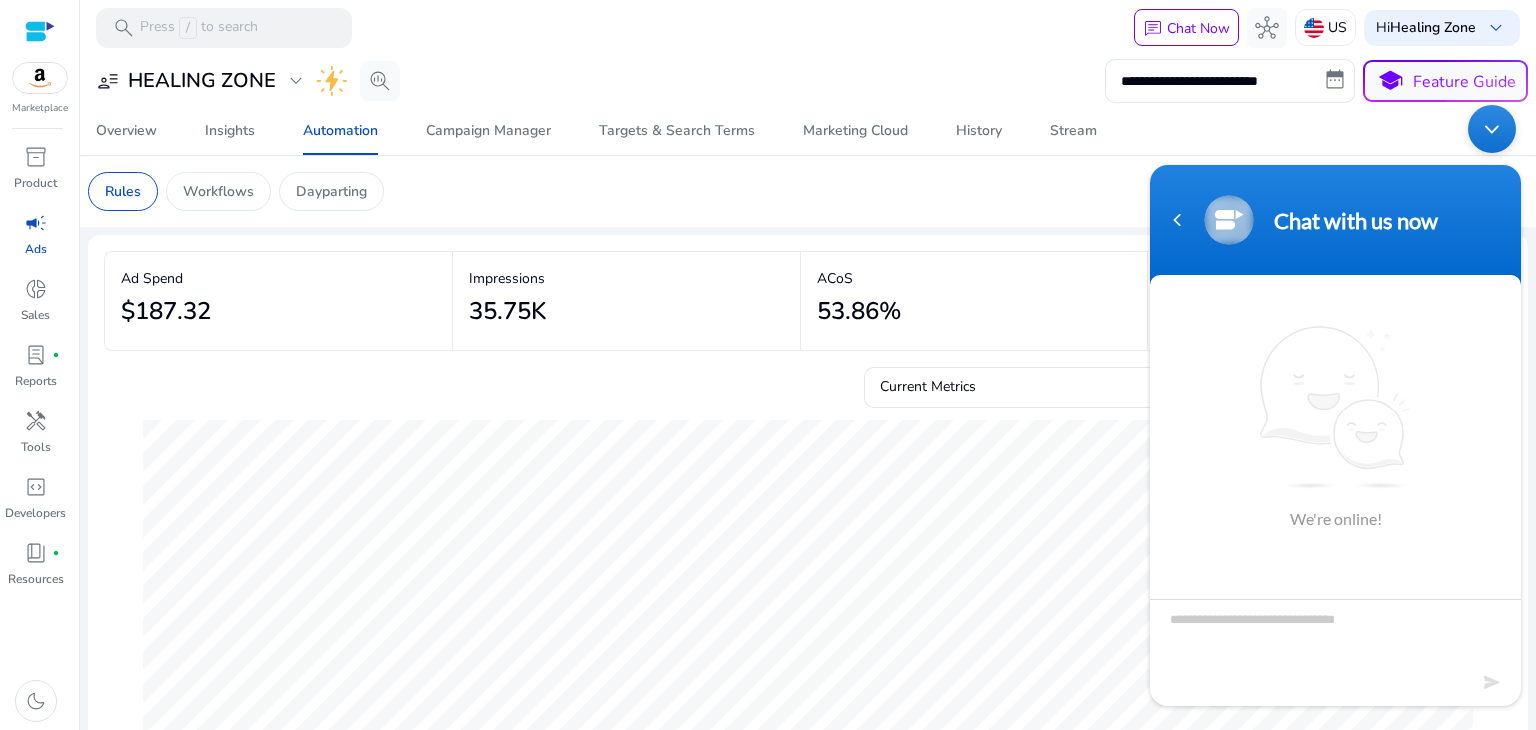 click at bounding box center [1335, 633] 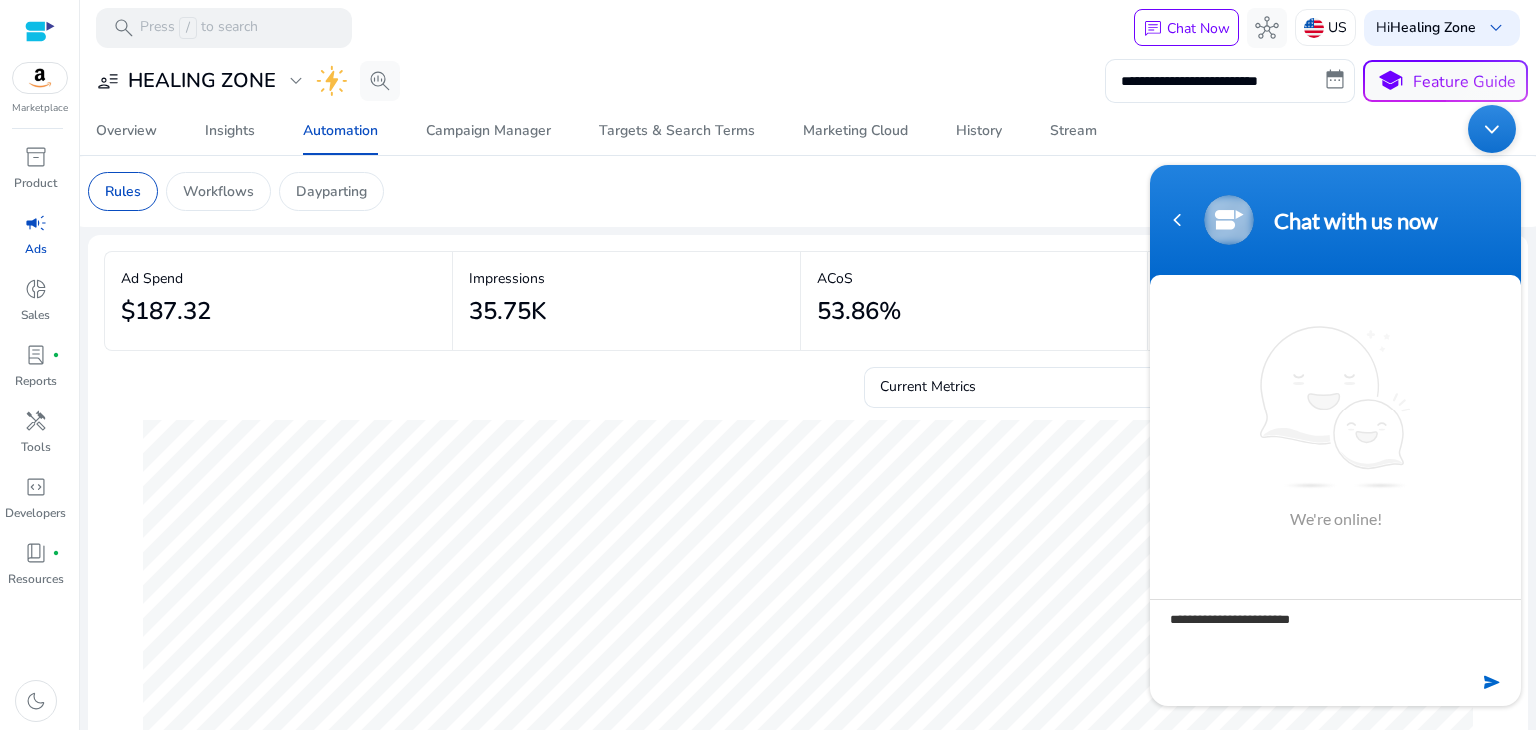 type on "**********" 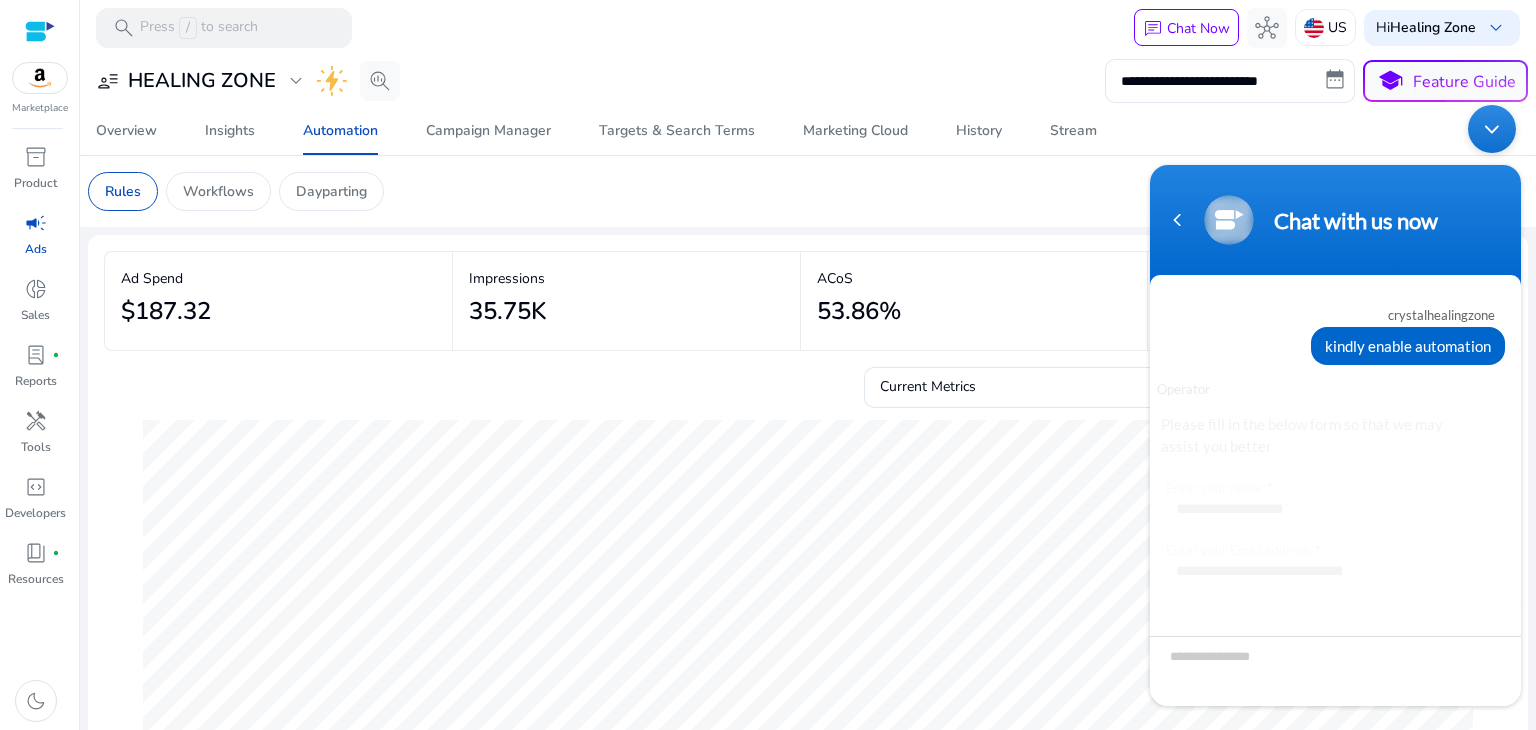 scroll, scrollTop: 132, scrollLeft: 0, axis: vertical 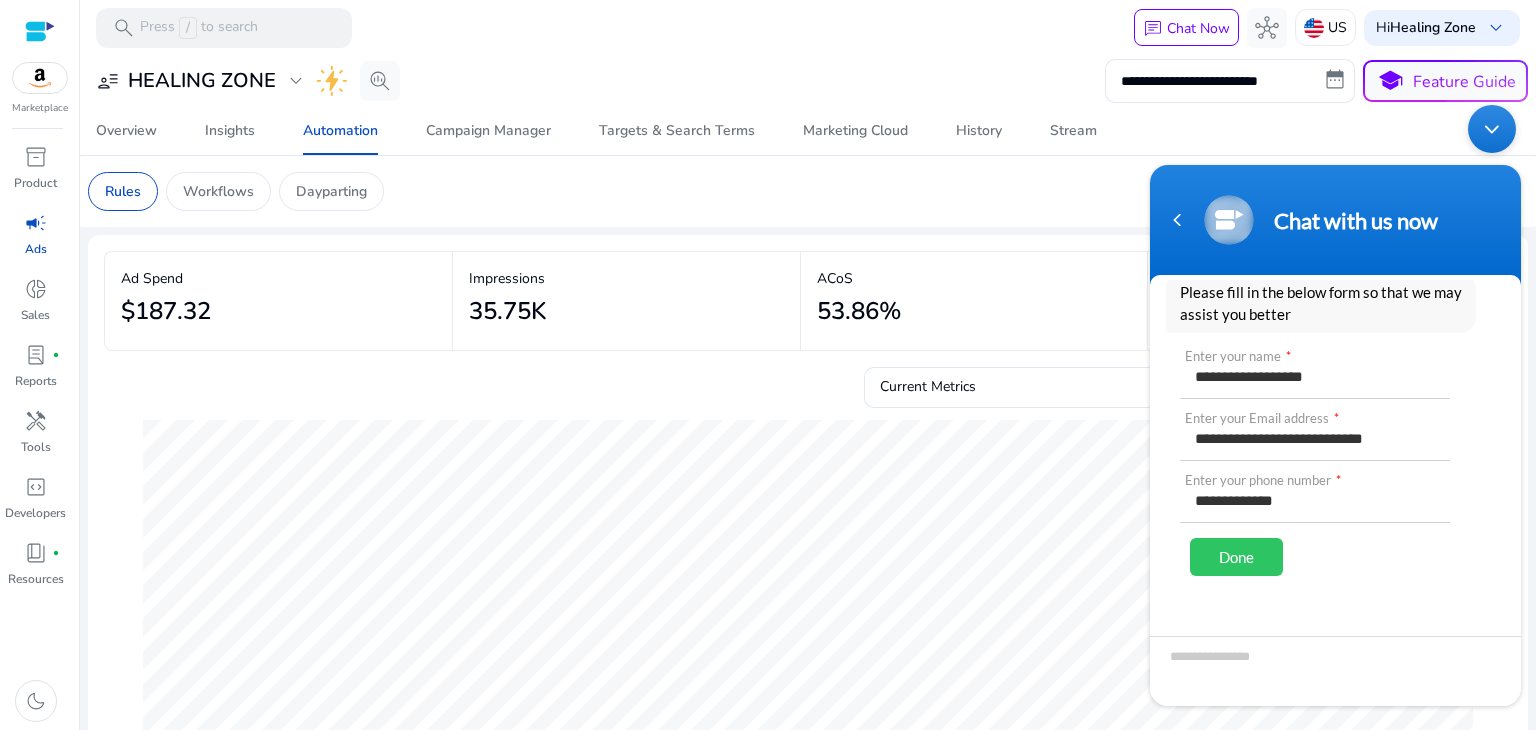 click on "Done" at bounding box center (1236, 556) 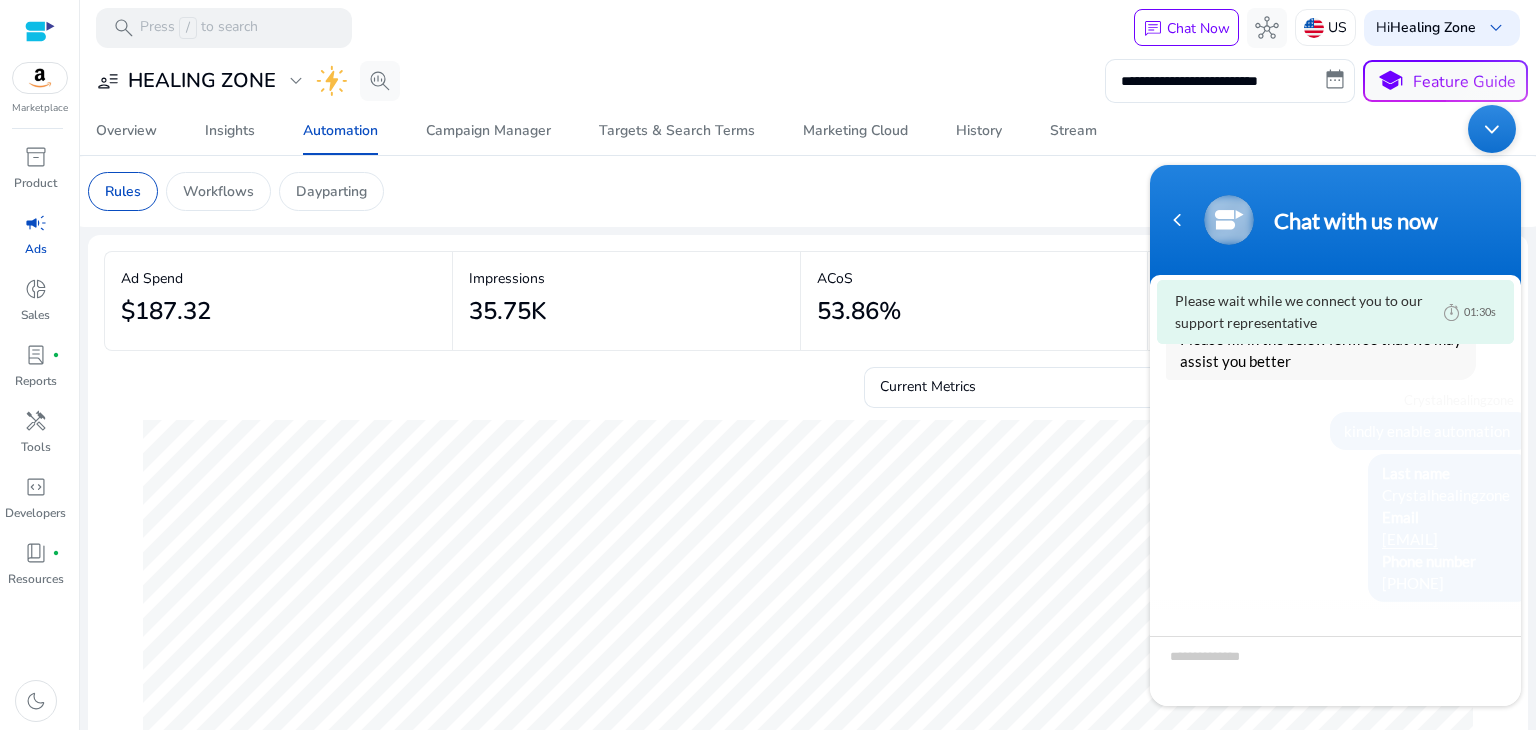 scroll, scrollTop: 84, scrollLeft: 0, axis: vertical 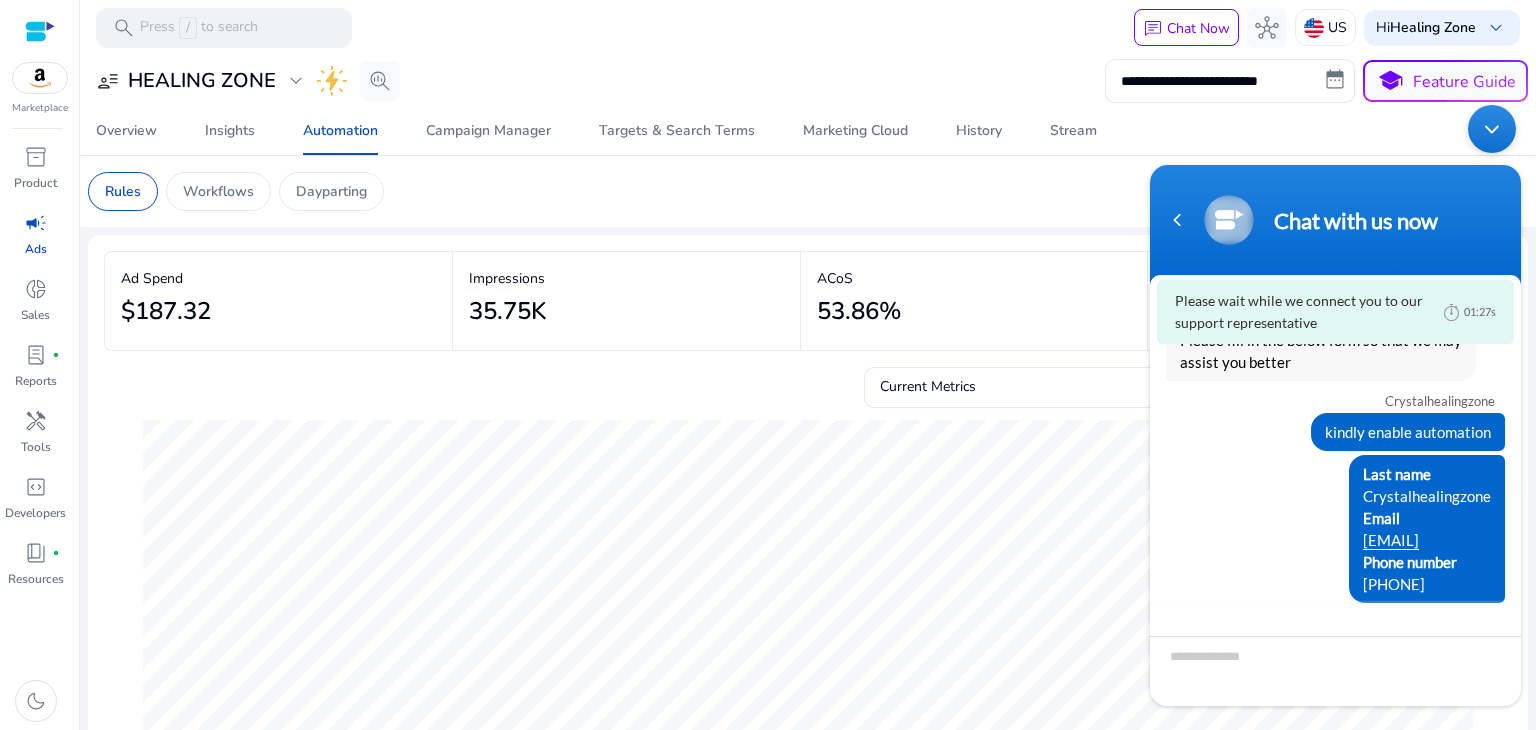 click at bounding box center (1492, 128) 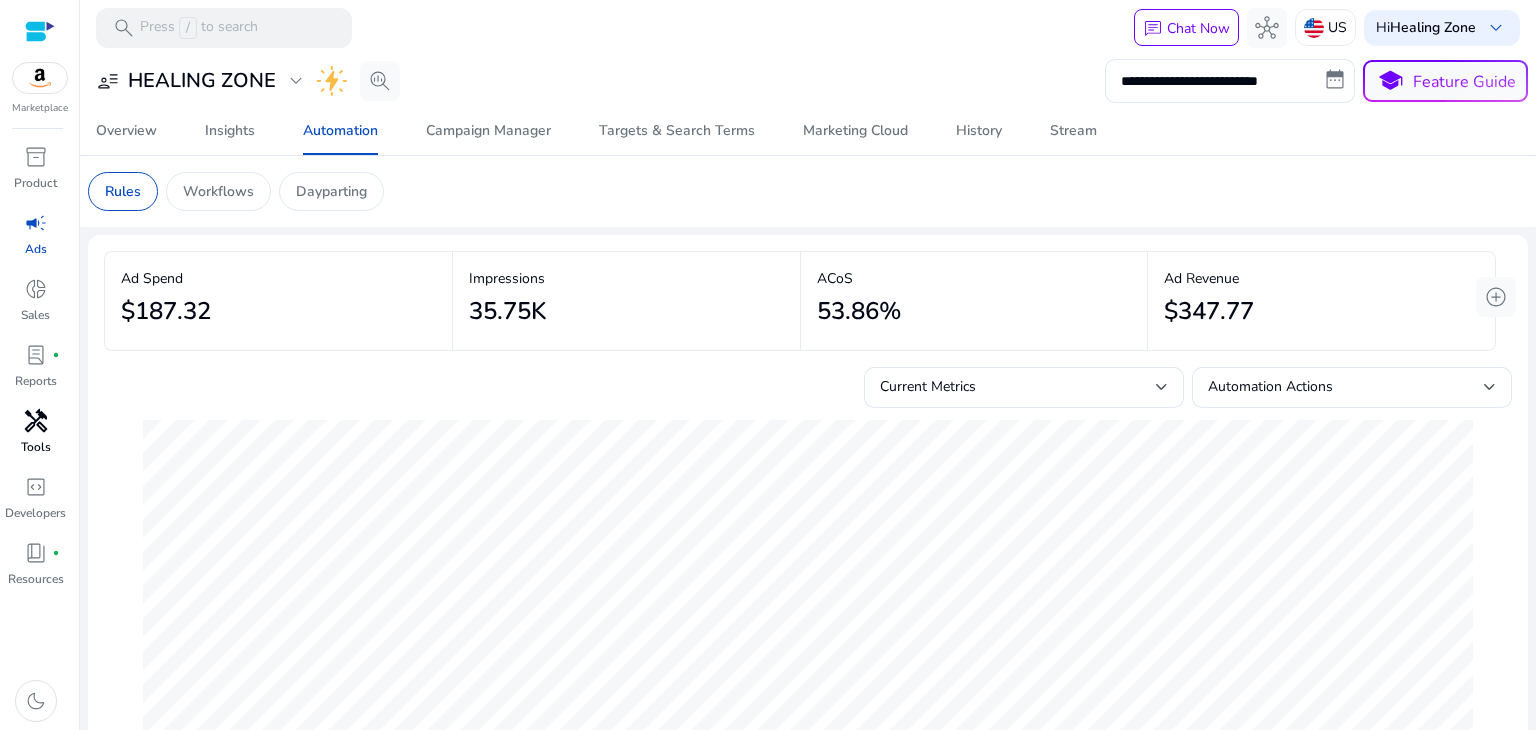 click on "handyman" at bounding box center (36, 421) 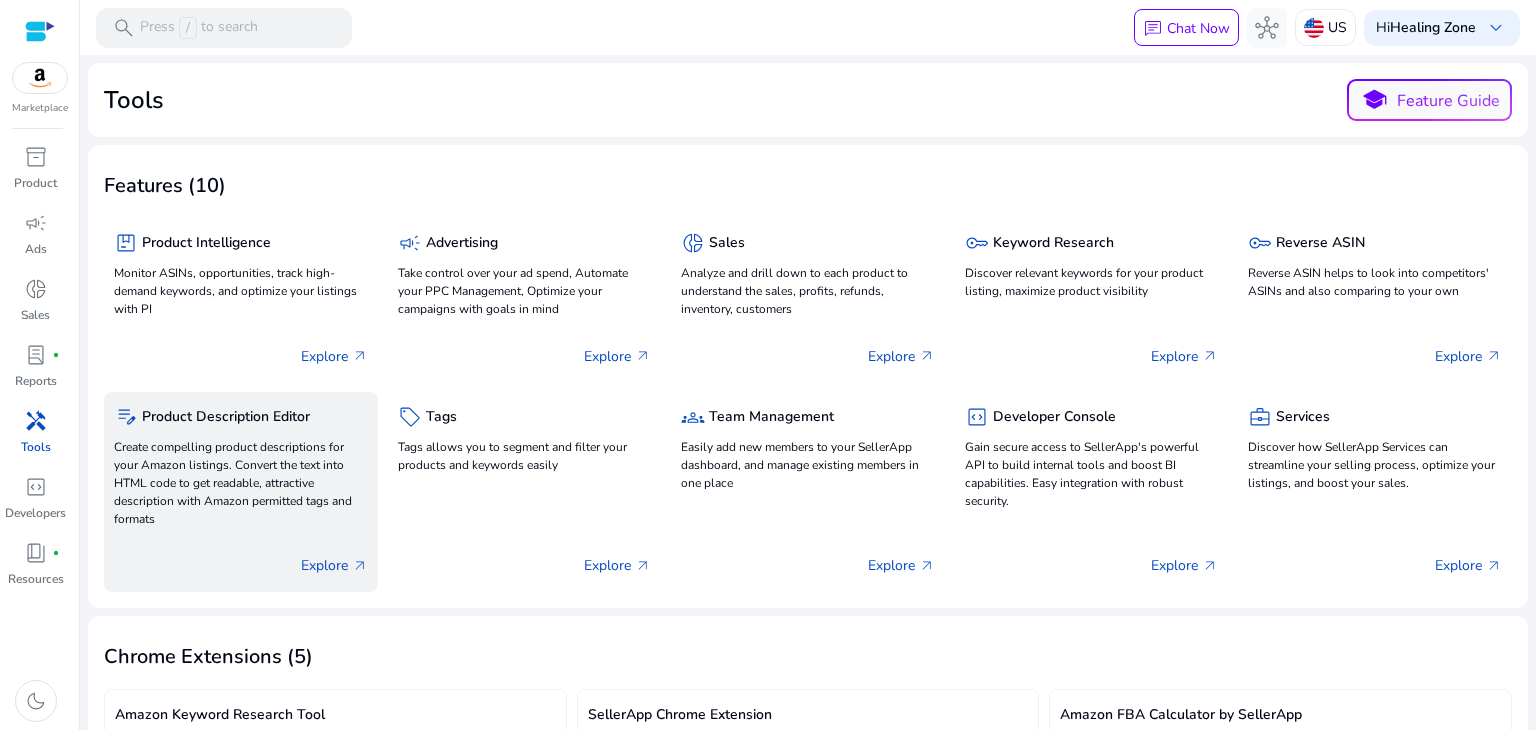 scroll, scrollTop: 0, scrollLeft: 0, axis: both 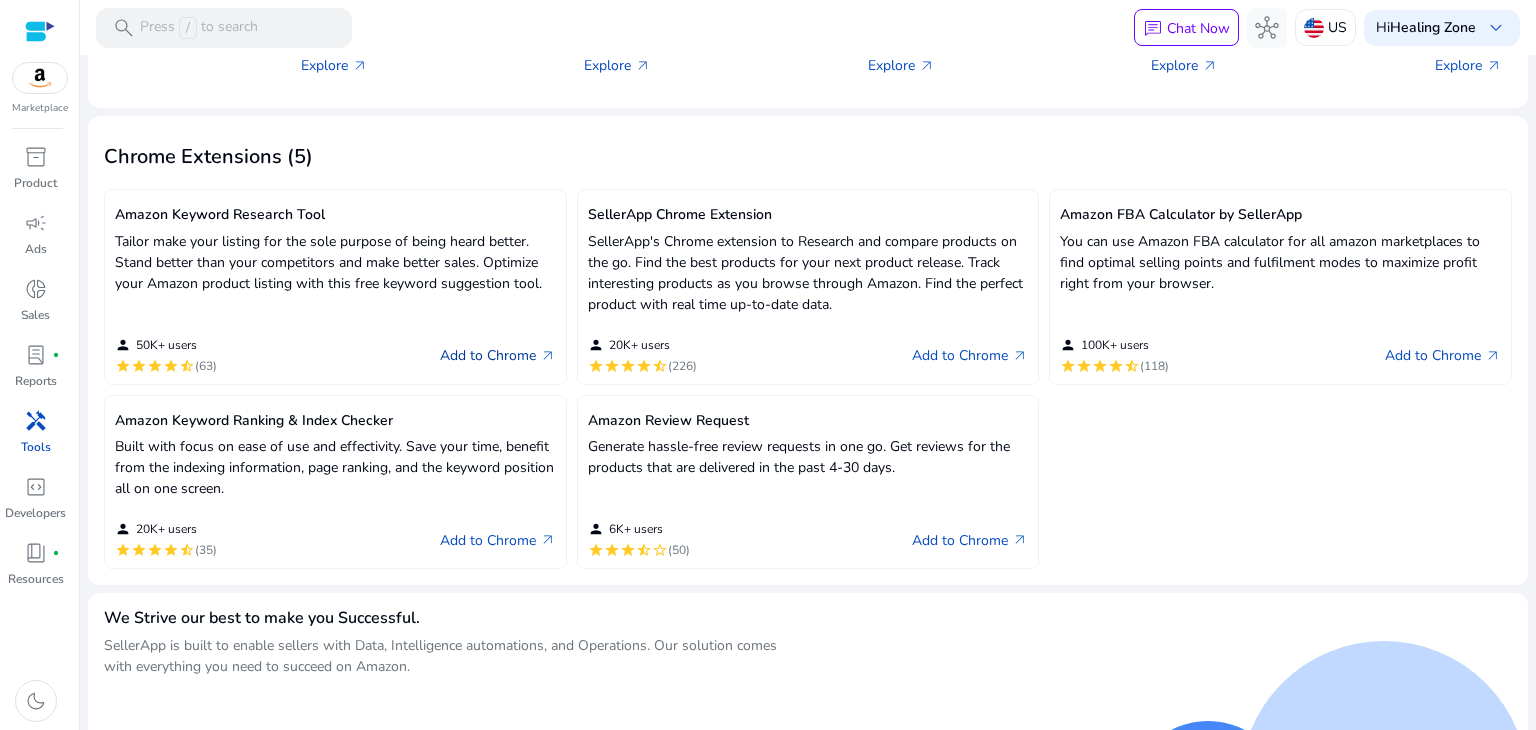 click on "Add to Chrome   arrow_outward" 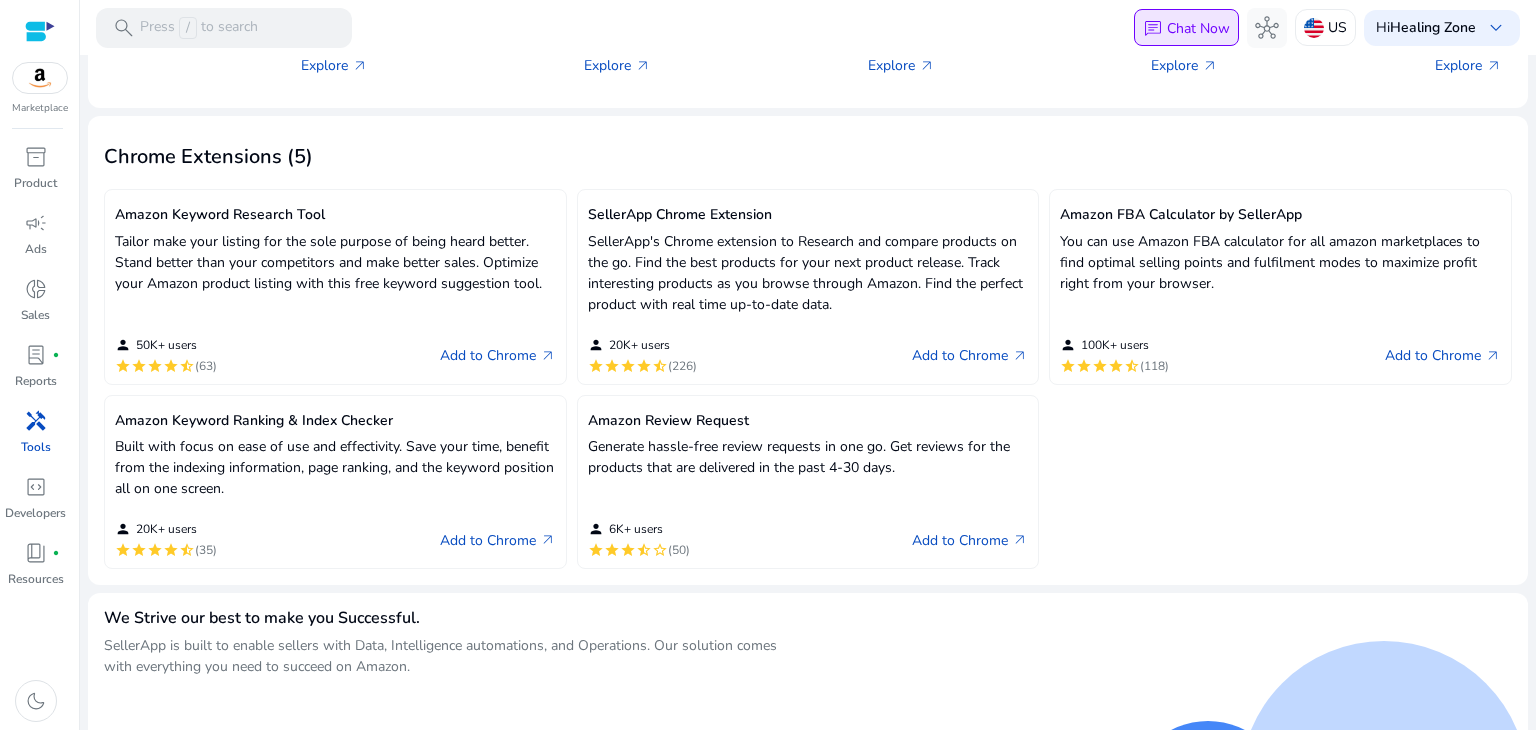 click on "Chat Now" at bounding box center [1198, 28] 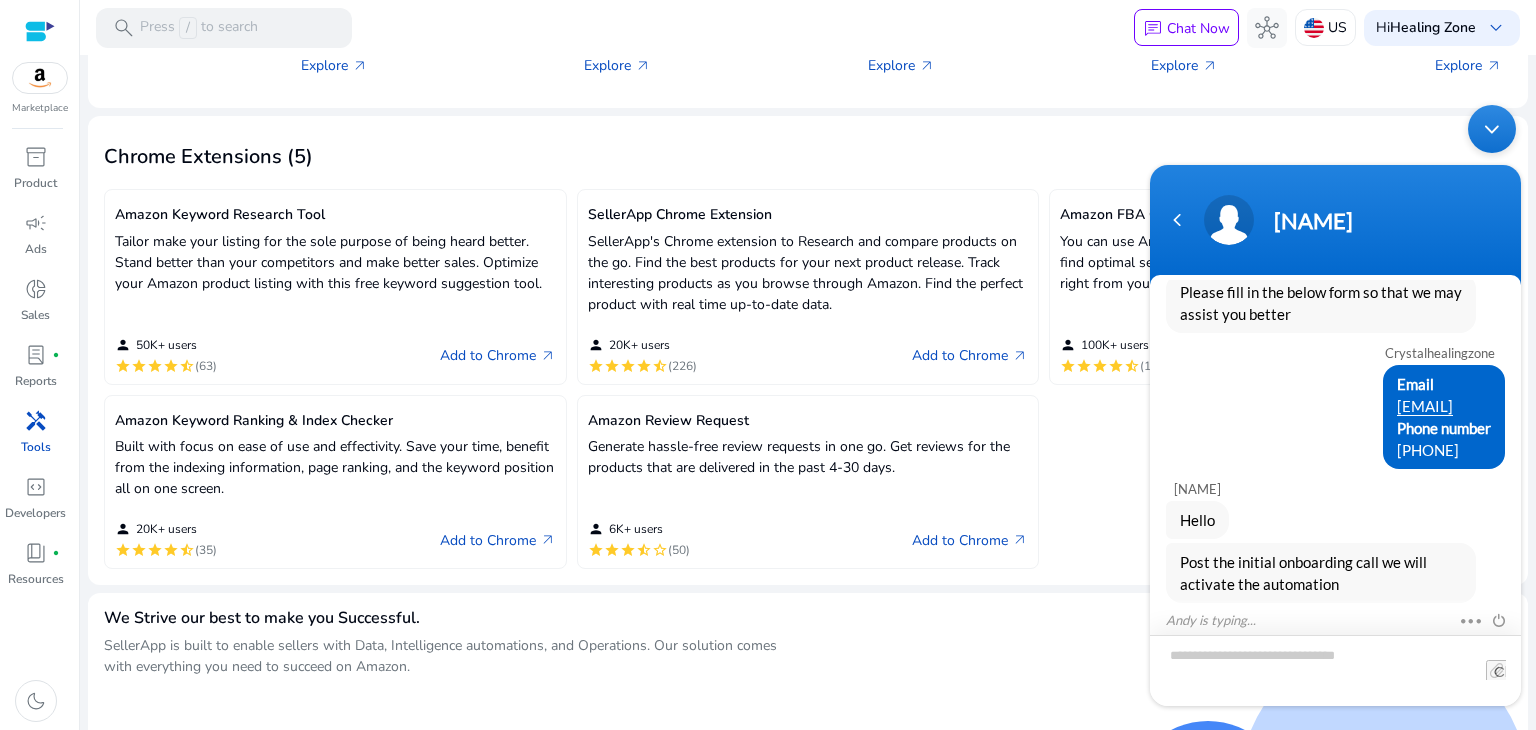 click at bounding box center (1335, 669) 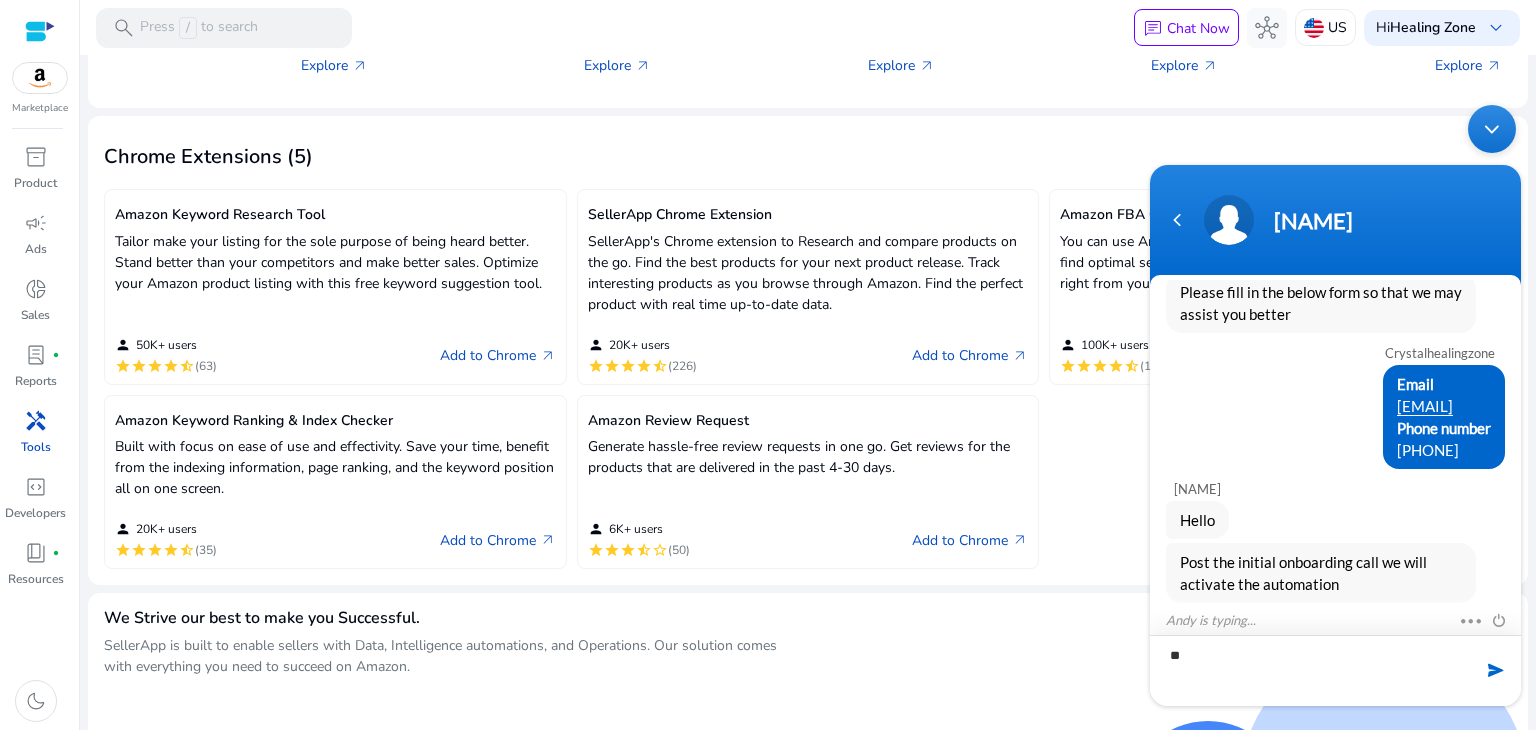 type on "*" 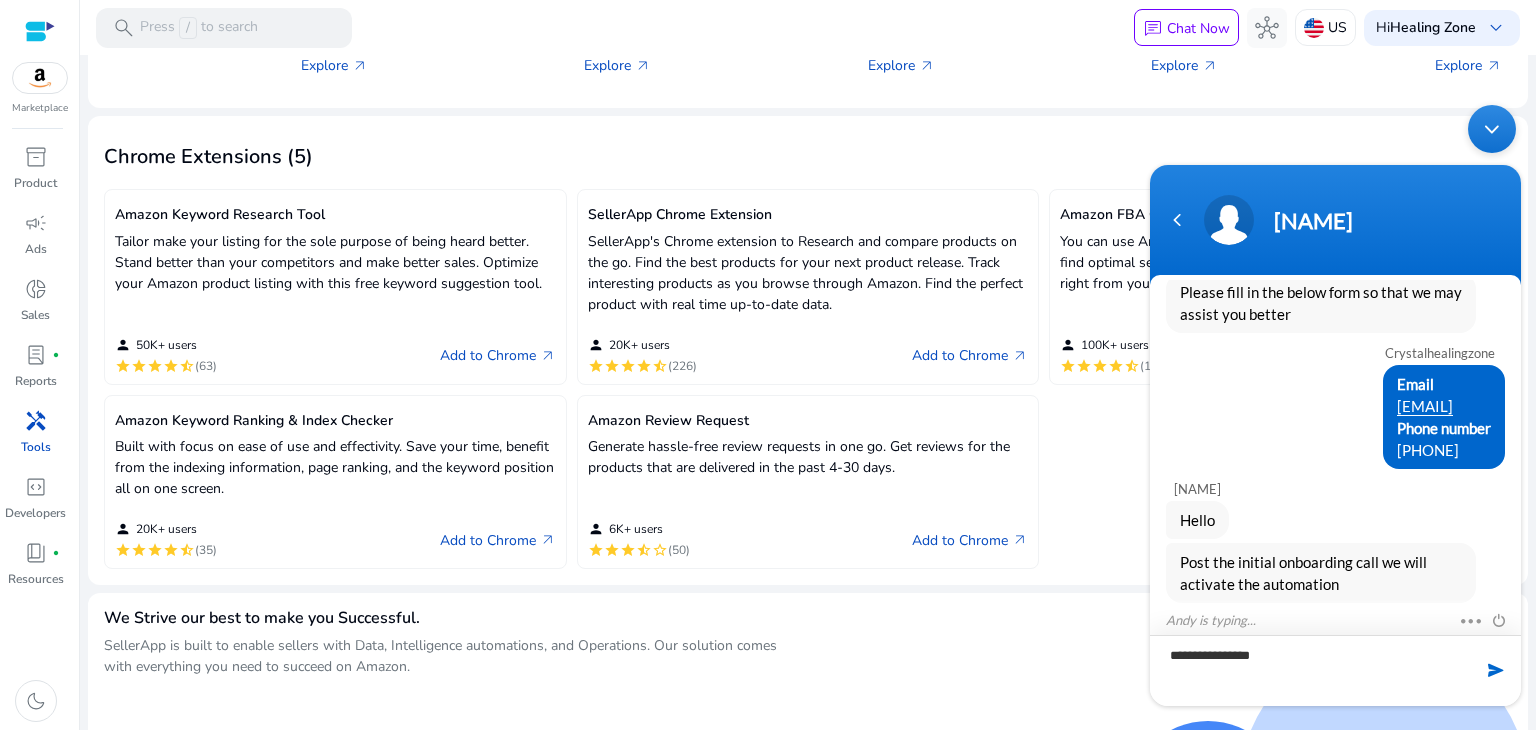 scroll, scrollTop: 209, scrollLeft: 0, axis: vertical 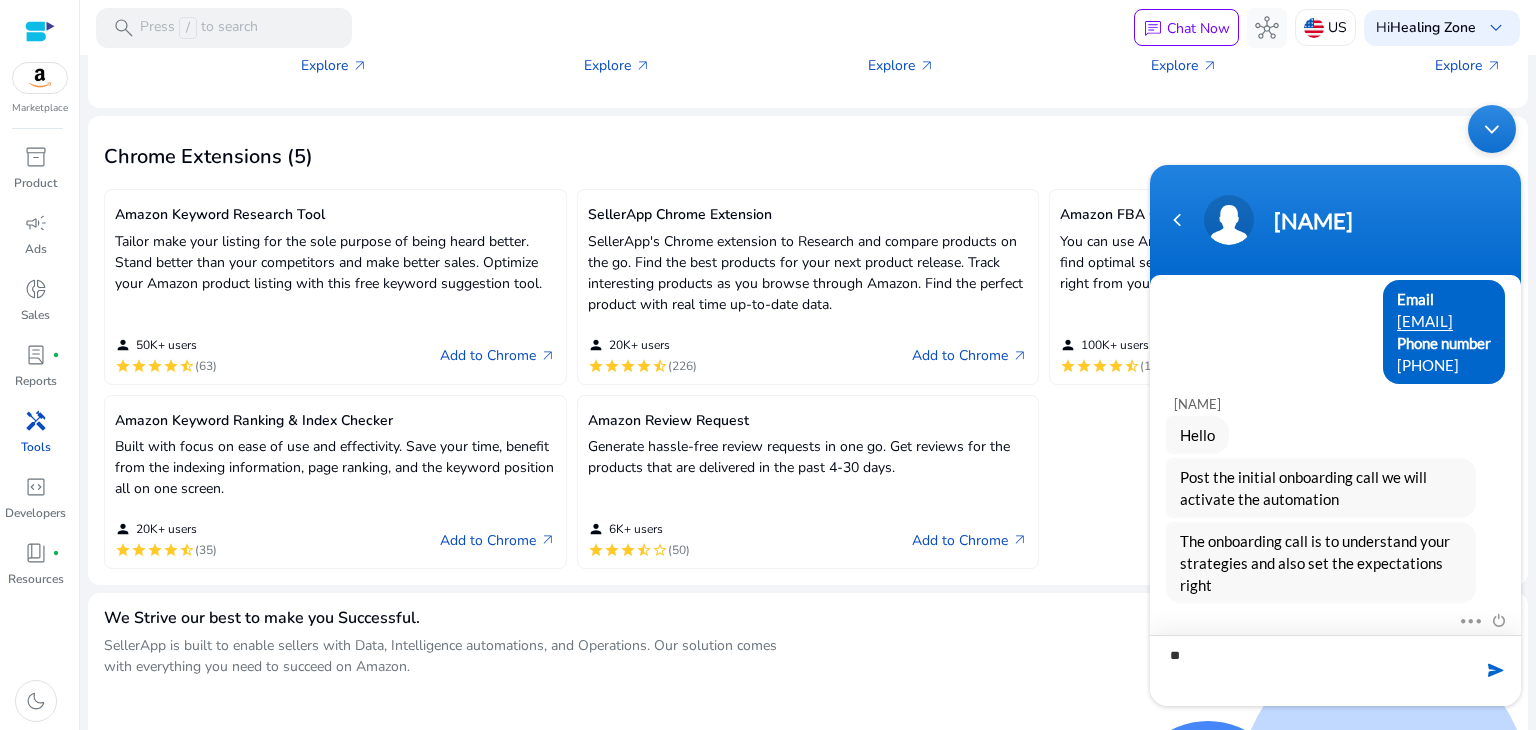 type on "*" 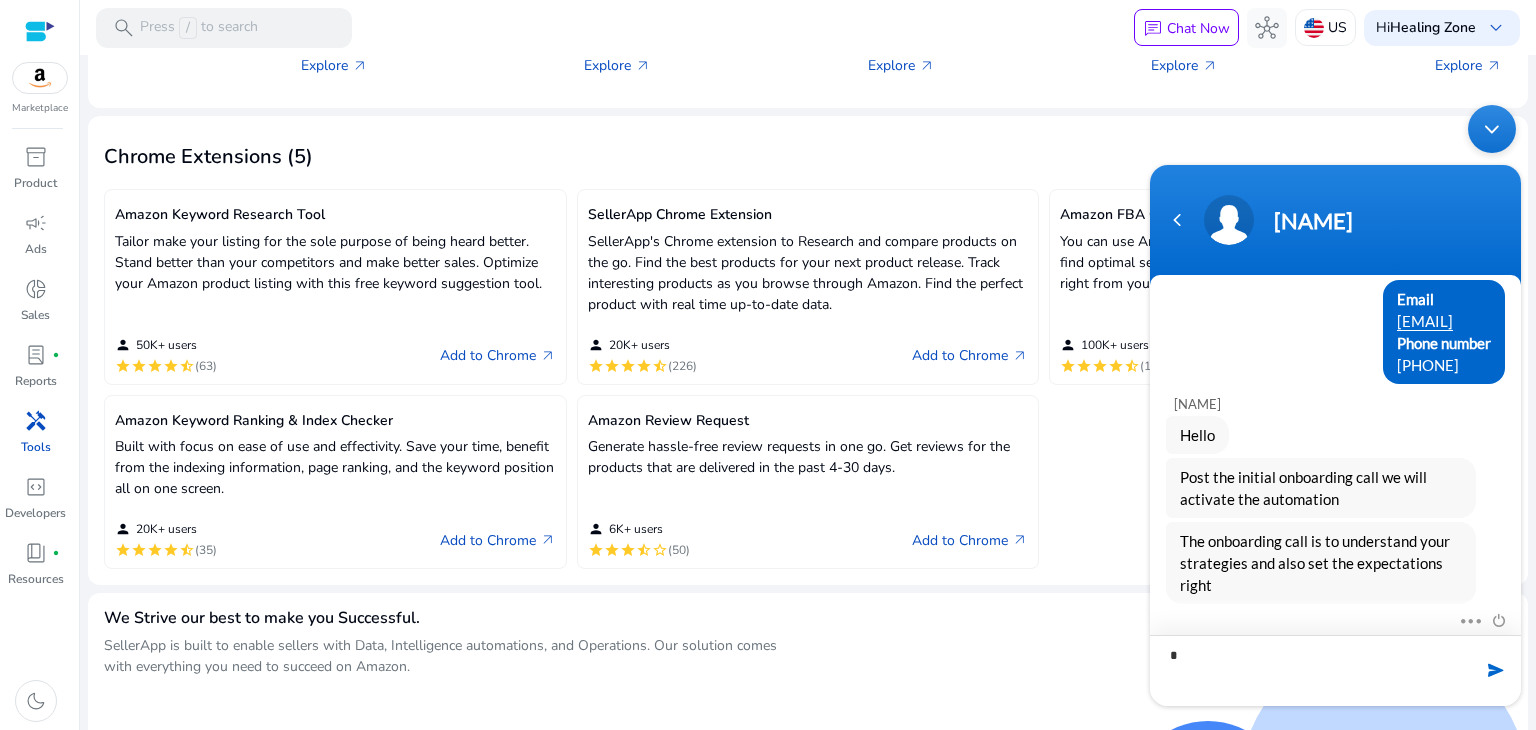 type on "**" 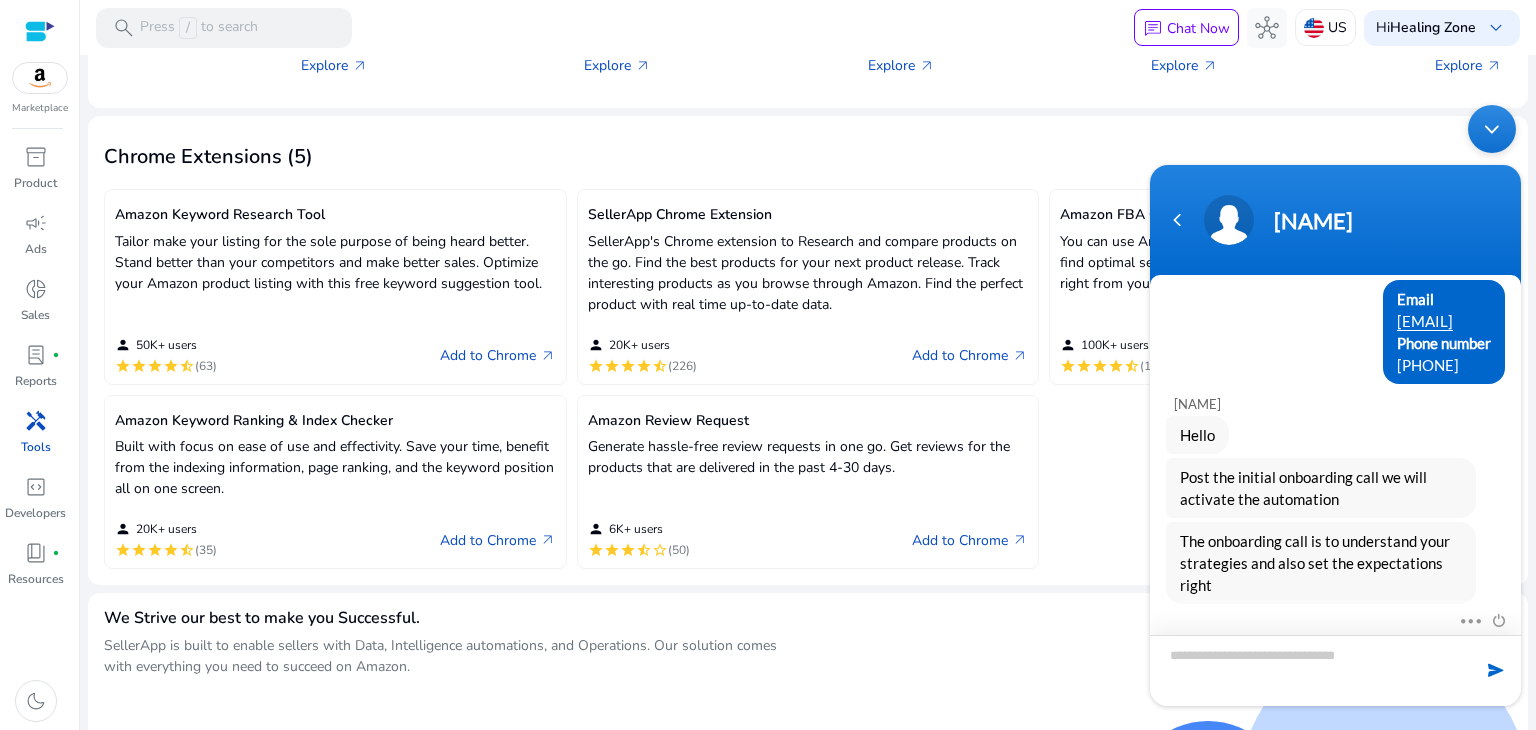 scroll, scrollTop: 279, scrollLeft: 0, axis: vertical 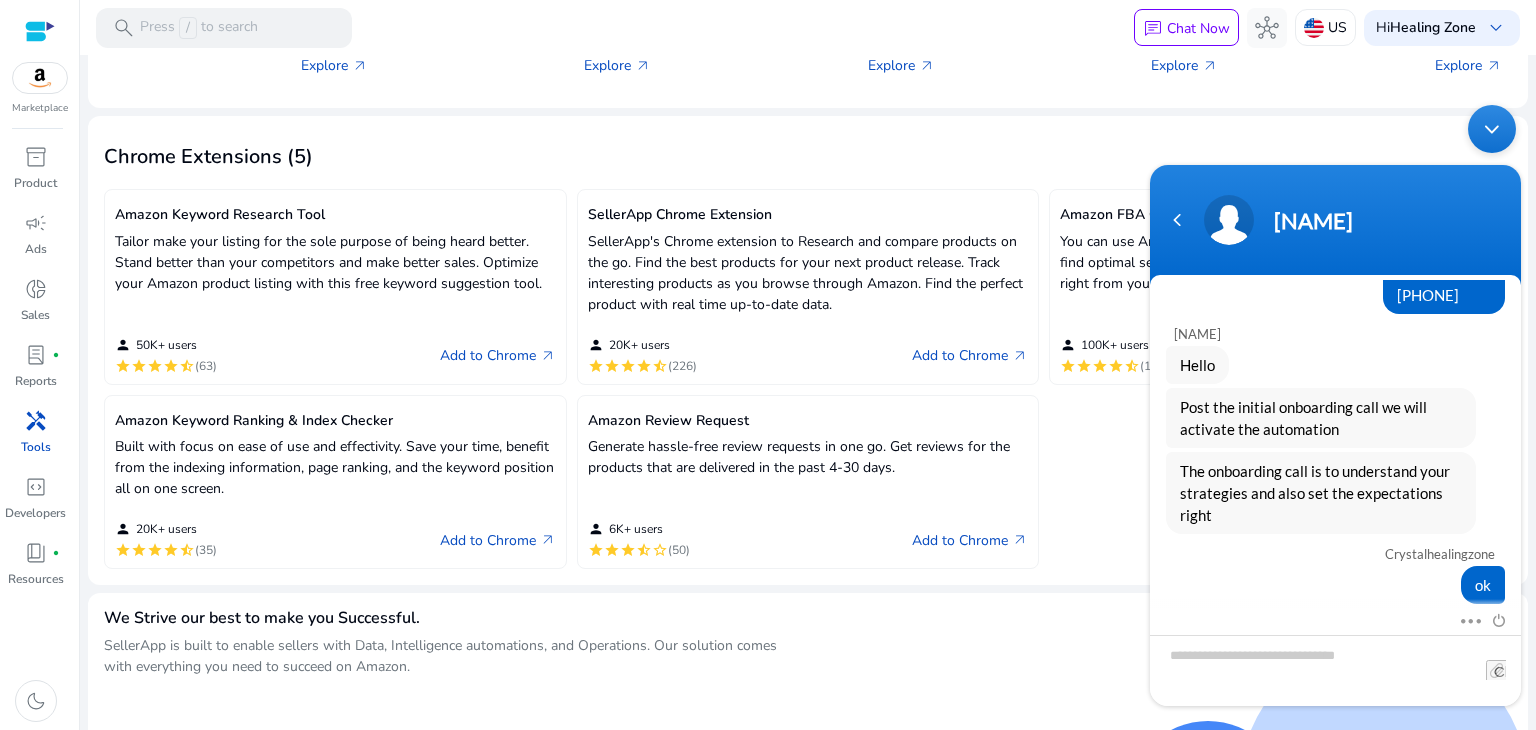 click at bounding box center [1492, 128] 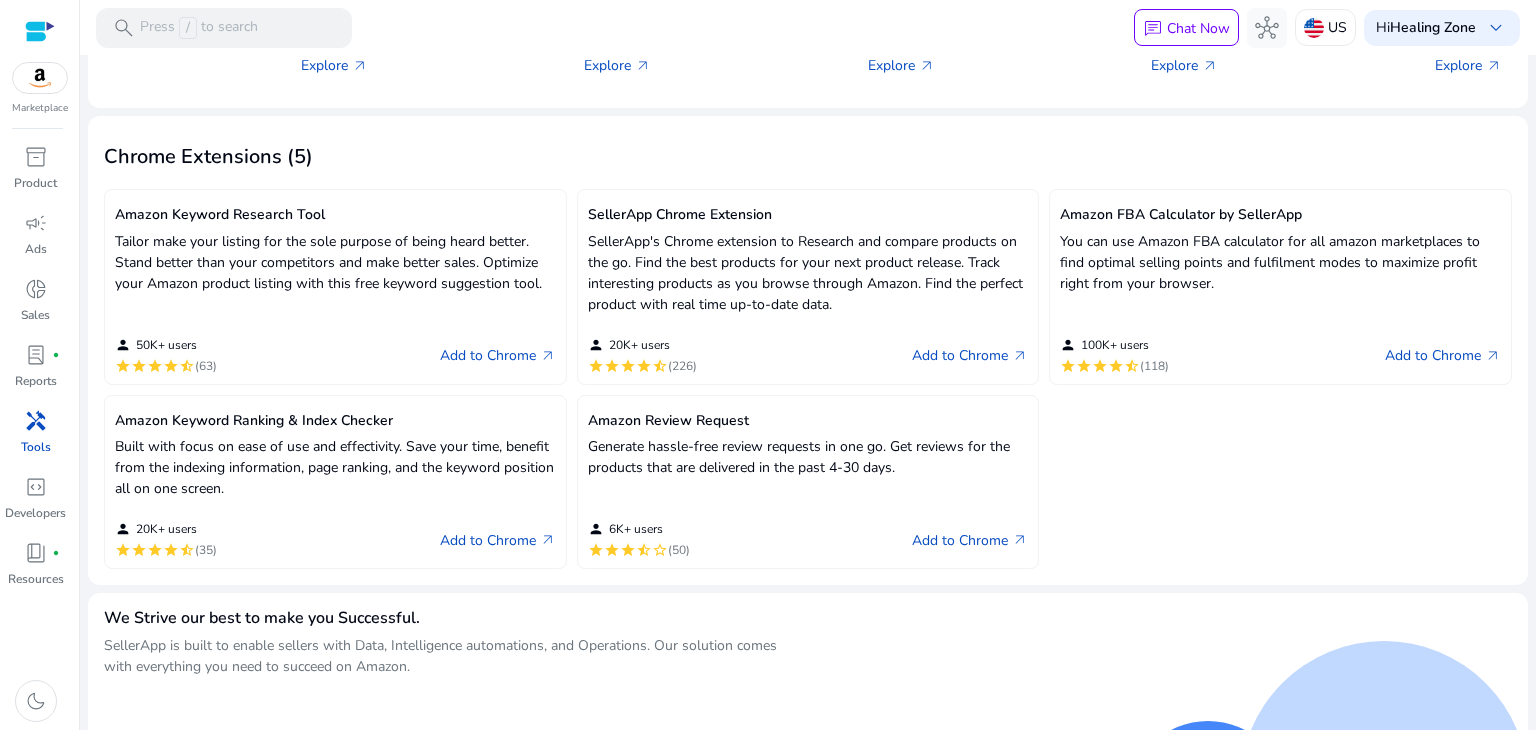 scroll, scrollTop: 370, scrollLeft: 0, axis: vertical 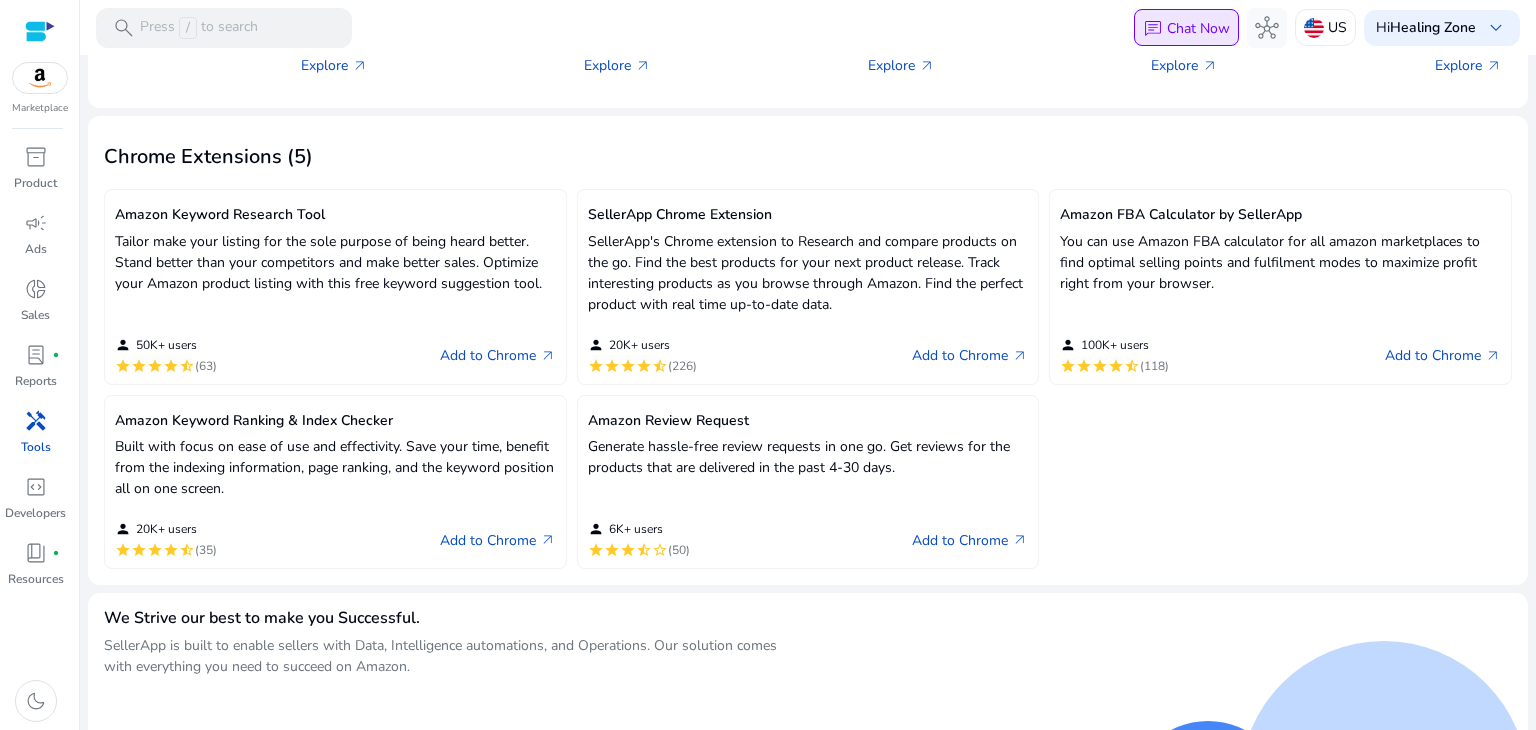 click on "chat  Chat Now" at bounding box center [1186, 28] 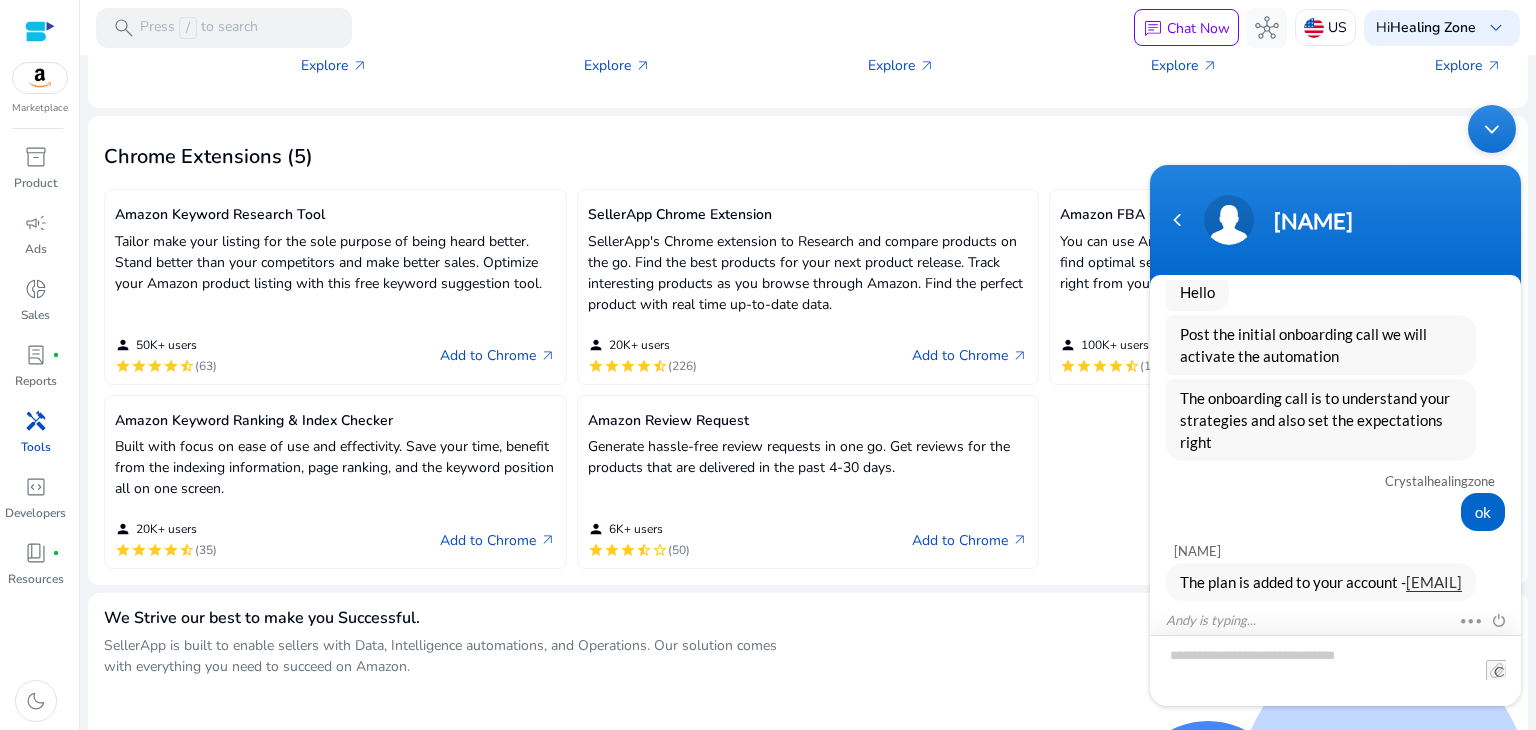 click at bounding box center (1335, 669) 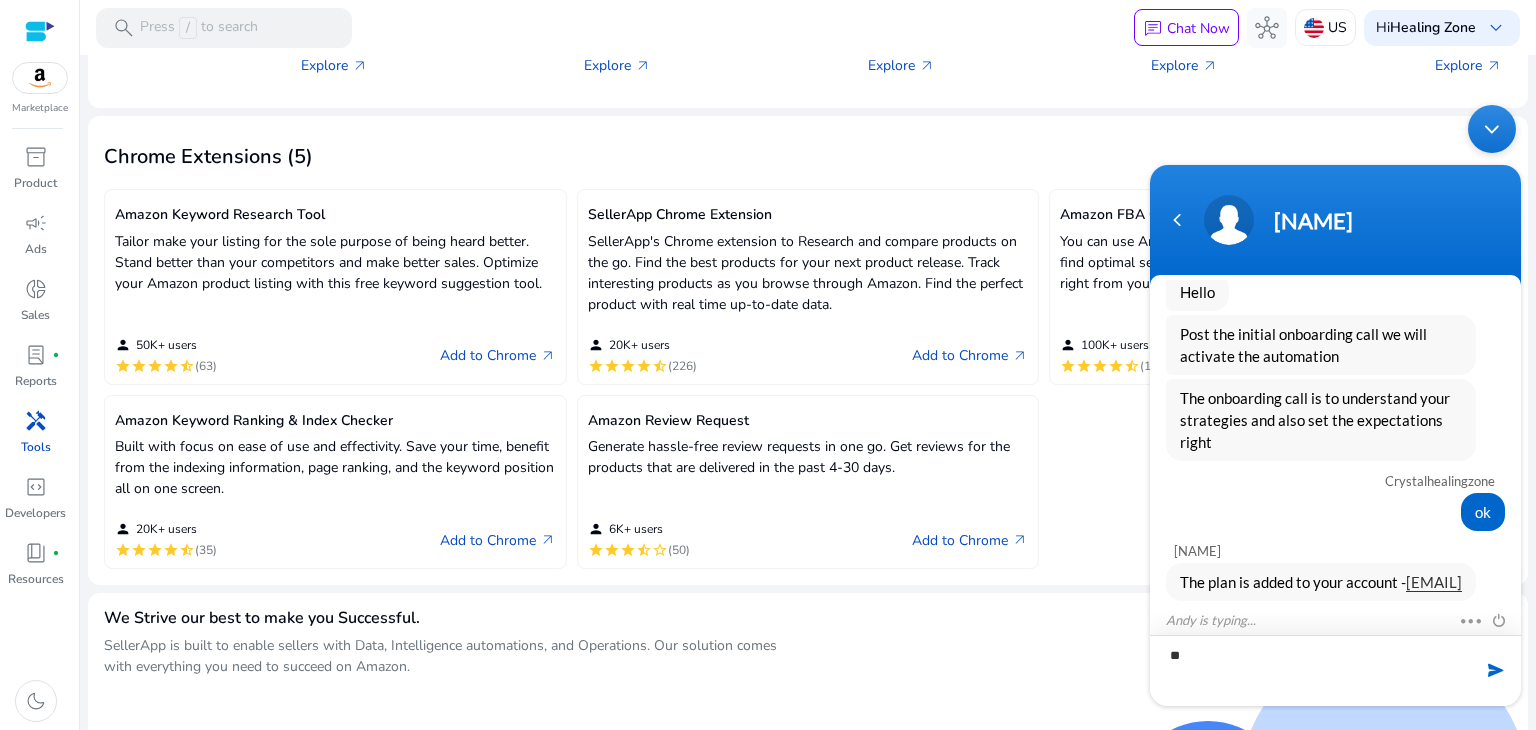 type on "***" 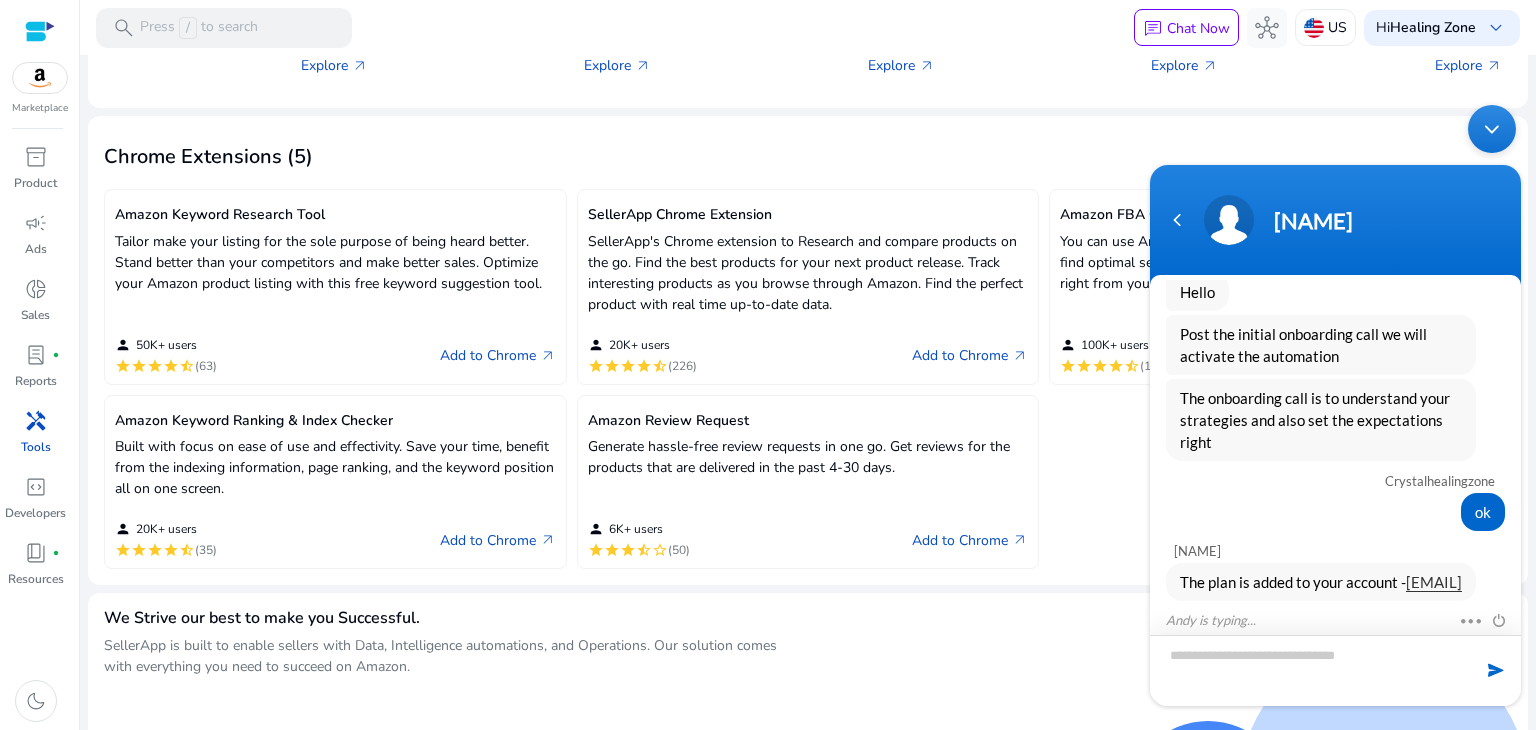 scroll, scrollTop: 439, scrollLeft: 0, axis: vertical 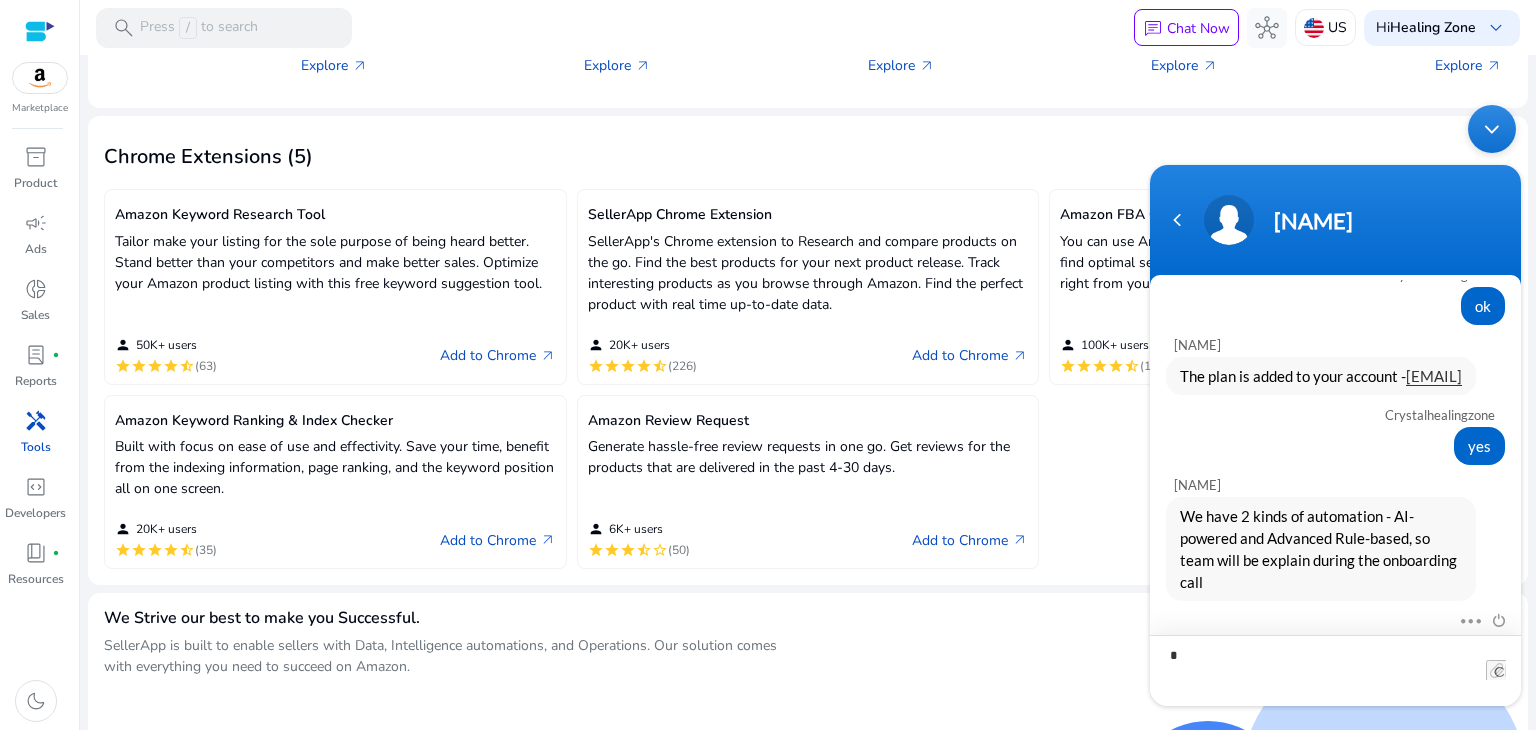 type on "**" 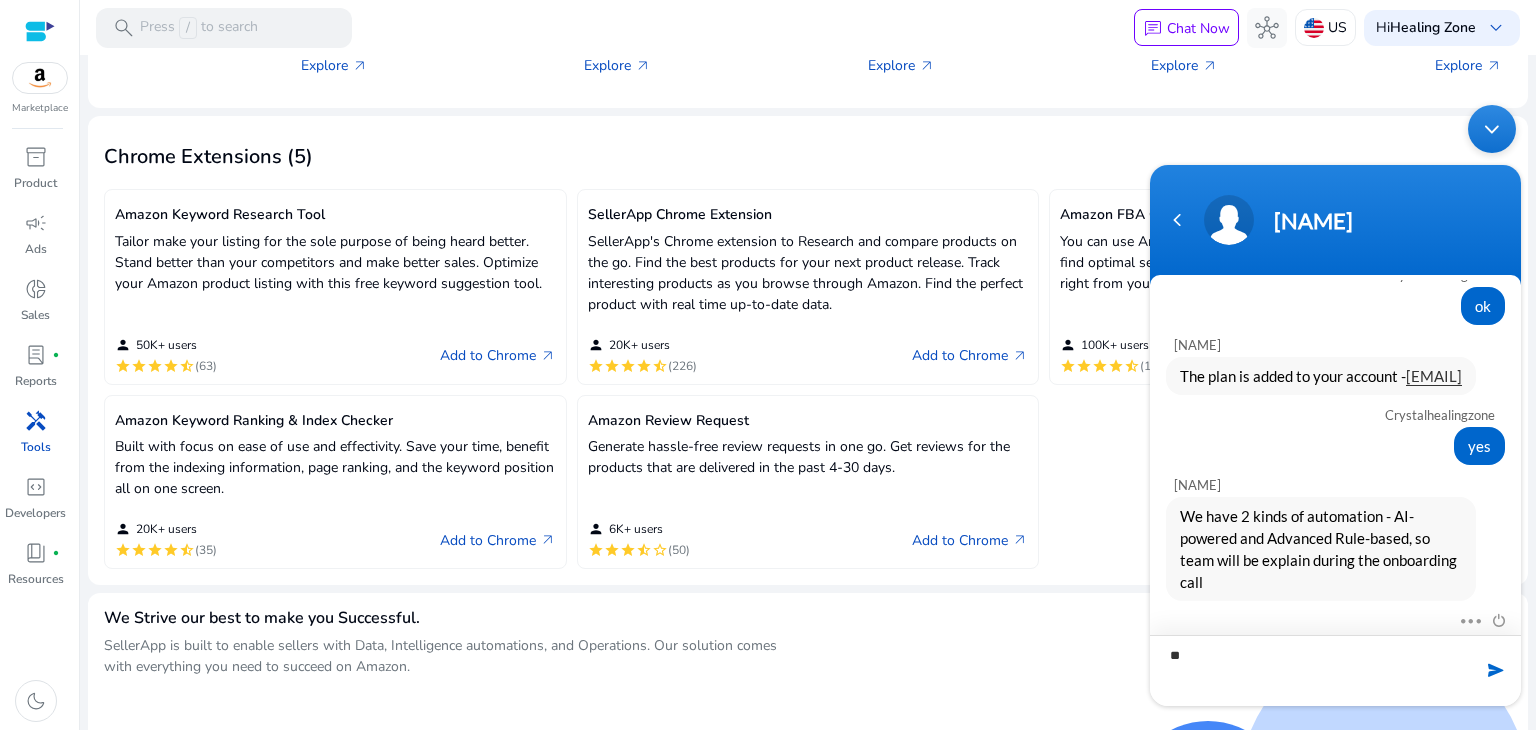 type 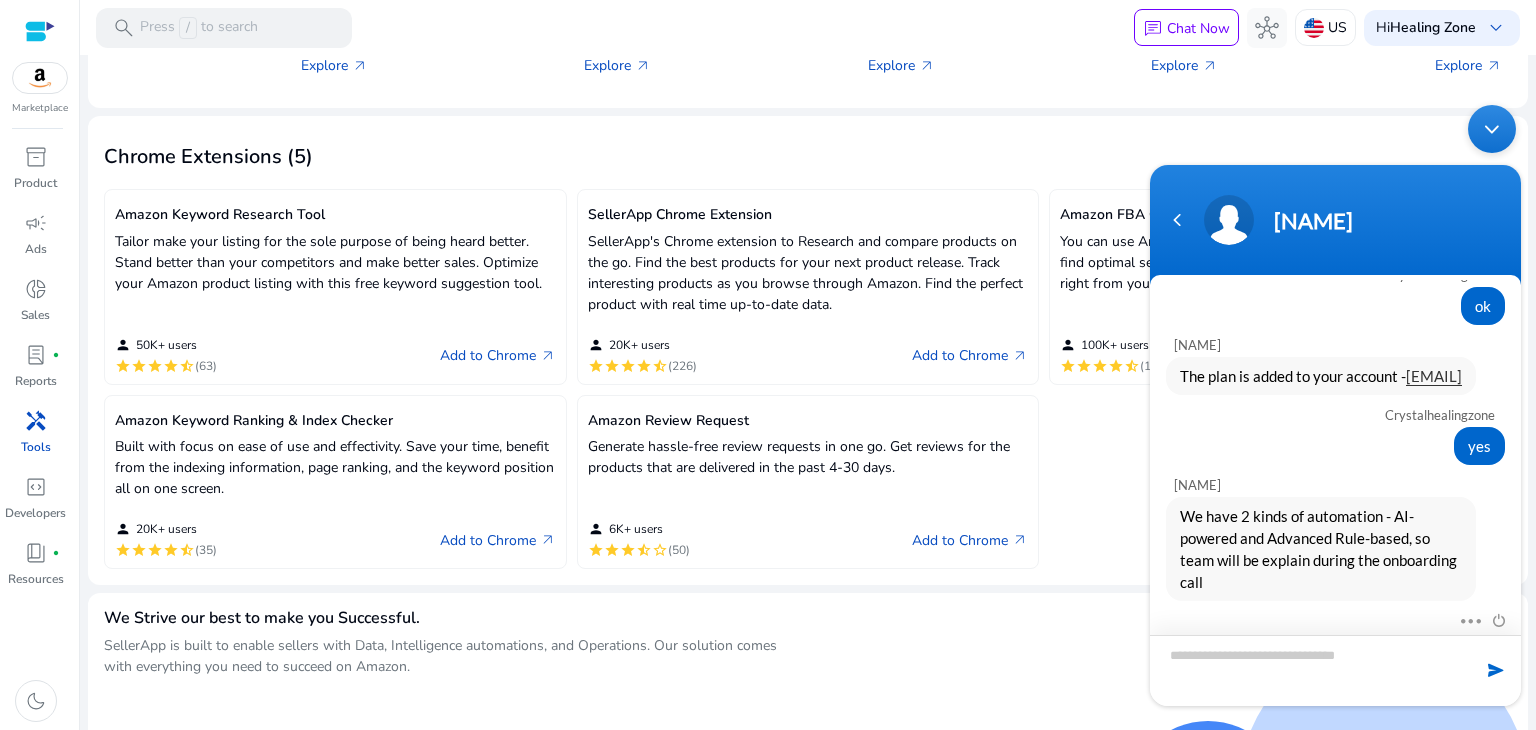 scroll, scrollTop: 644, scrollLeft: 0, axis: vertical 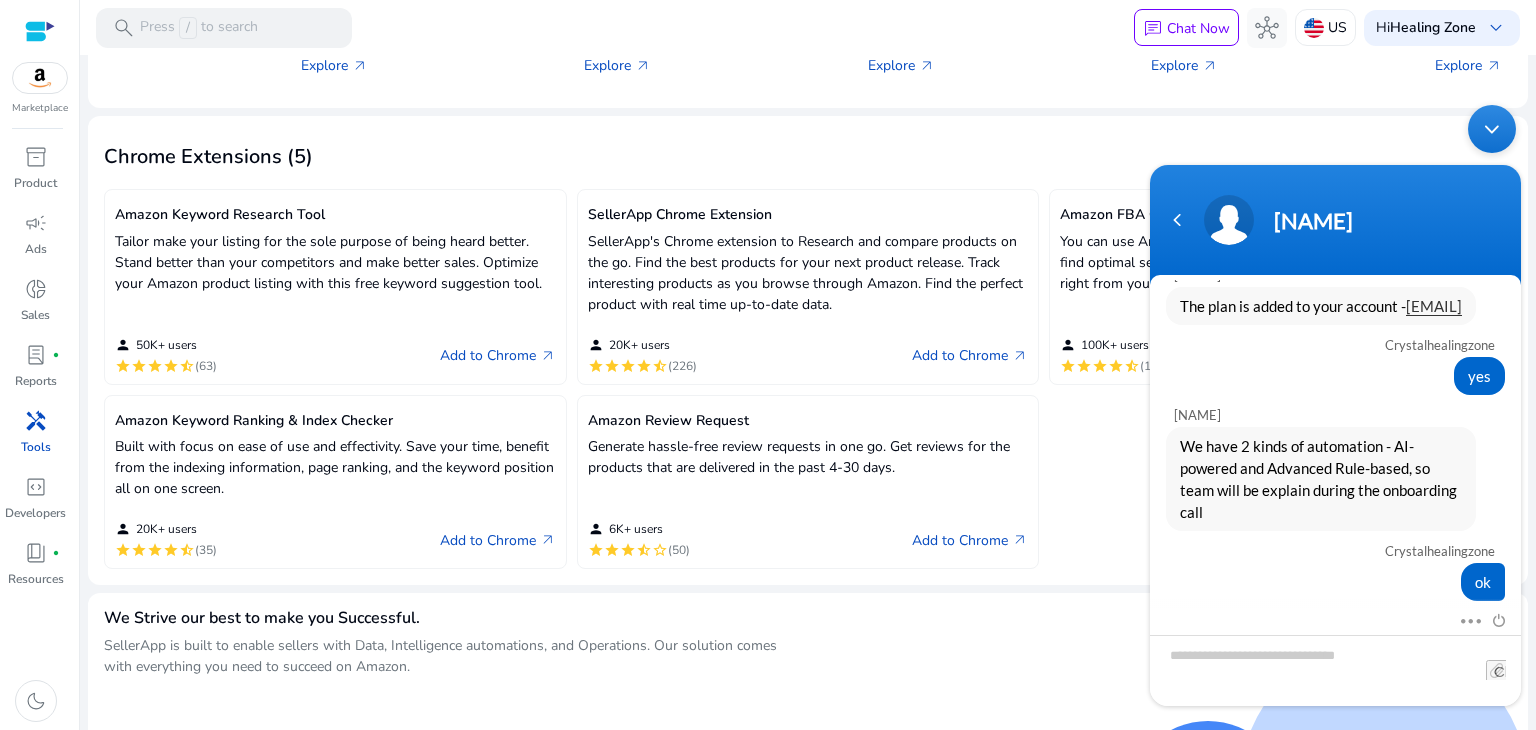 click at bounding box center (1492, 128) 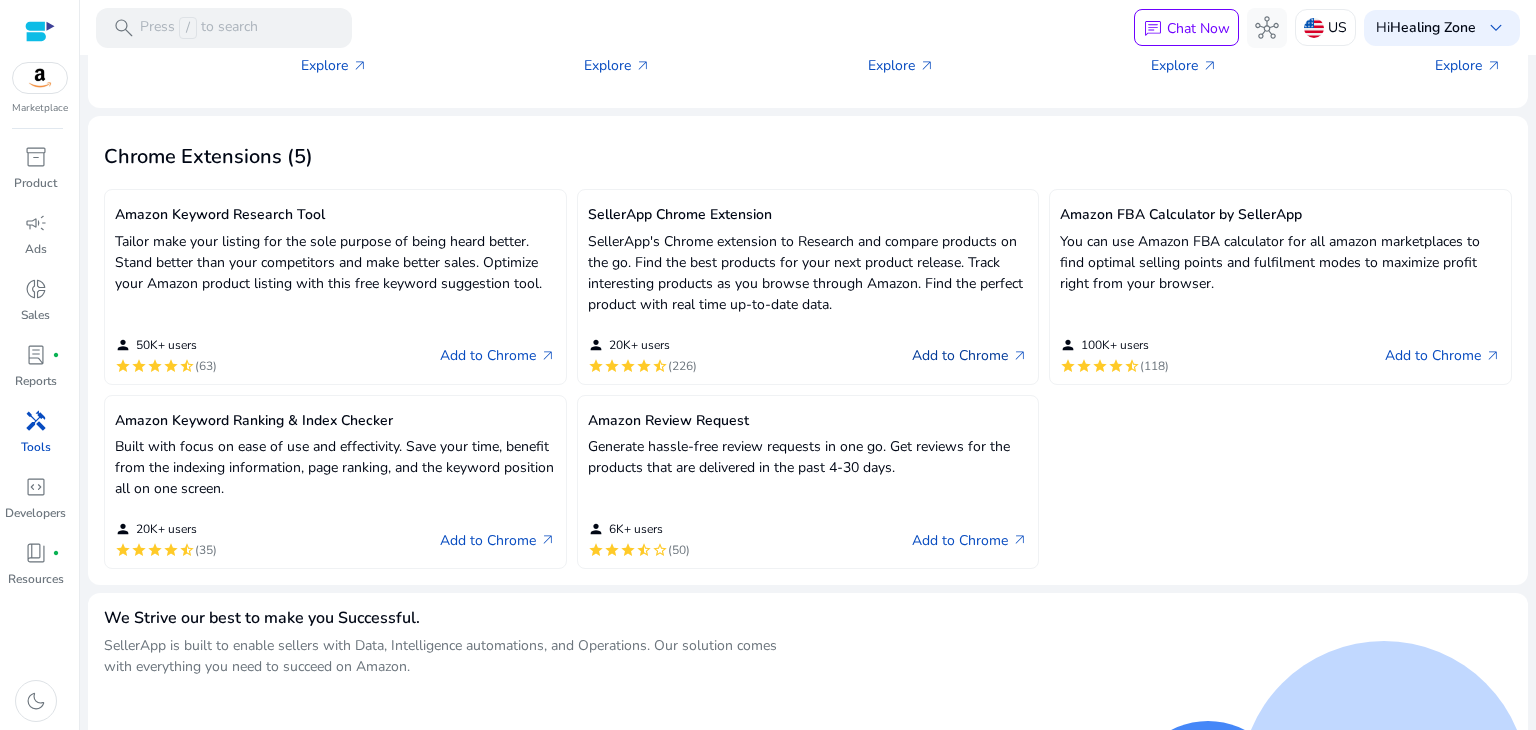 click on "Add to Chrome   arrow_outward" 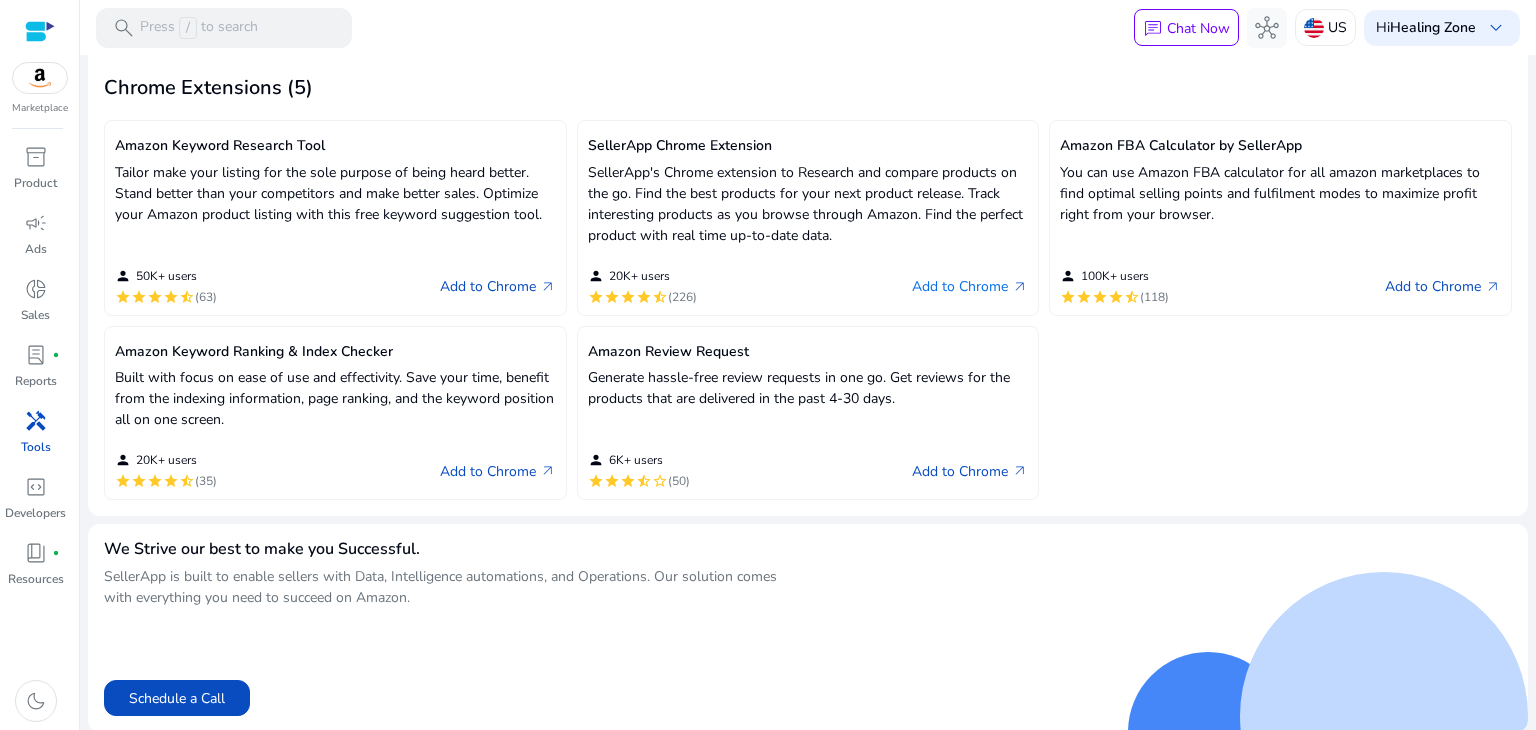 scroll, scrollTop: 570, scrollLeft: 0, axis: vertical 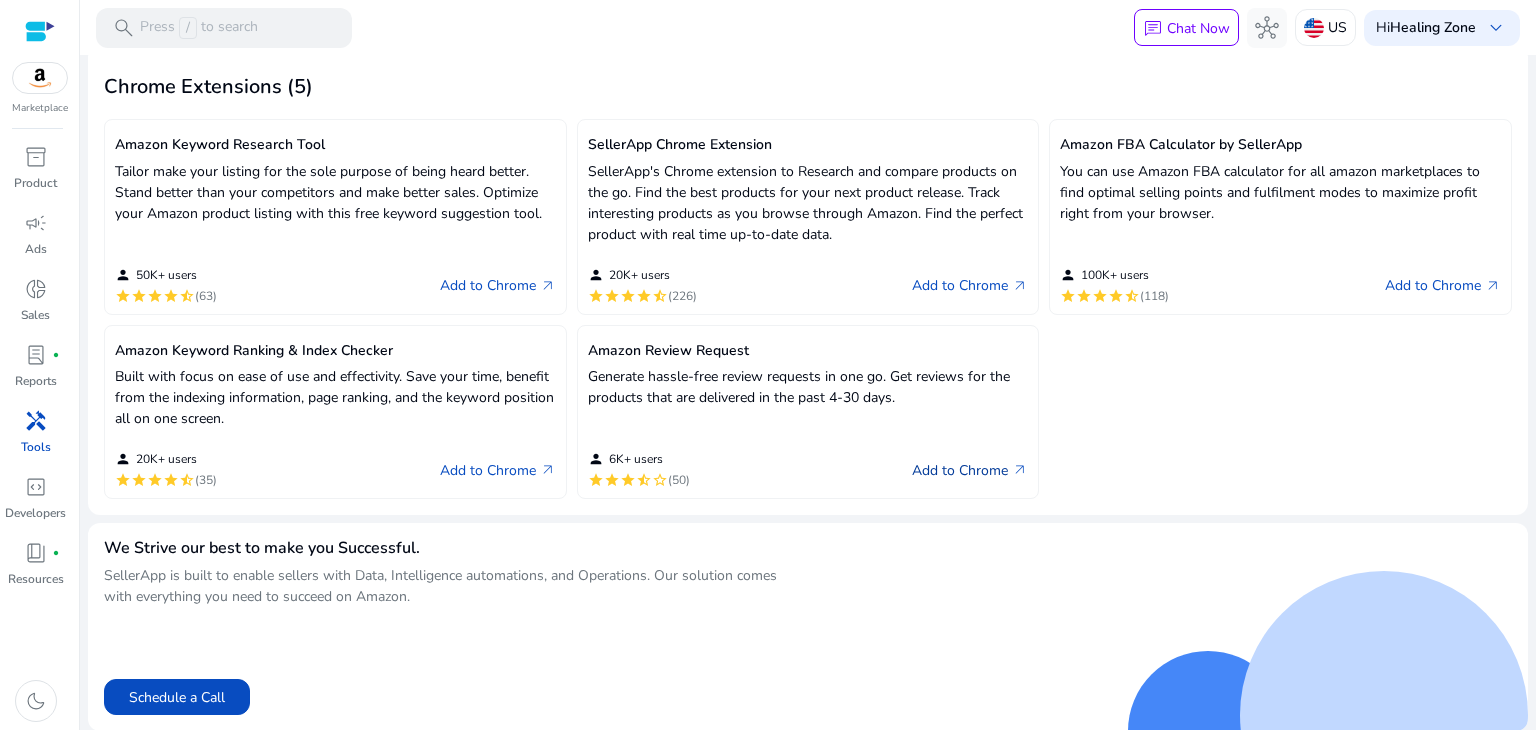 click on "Add to Chrome   arrow_outward" 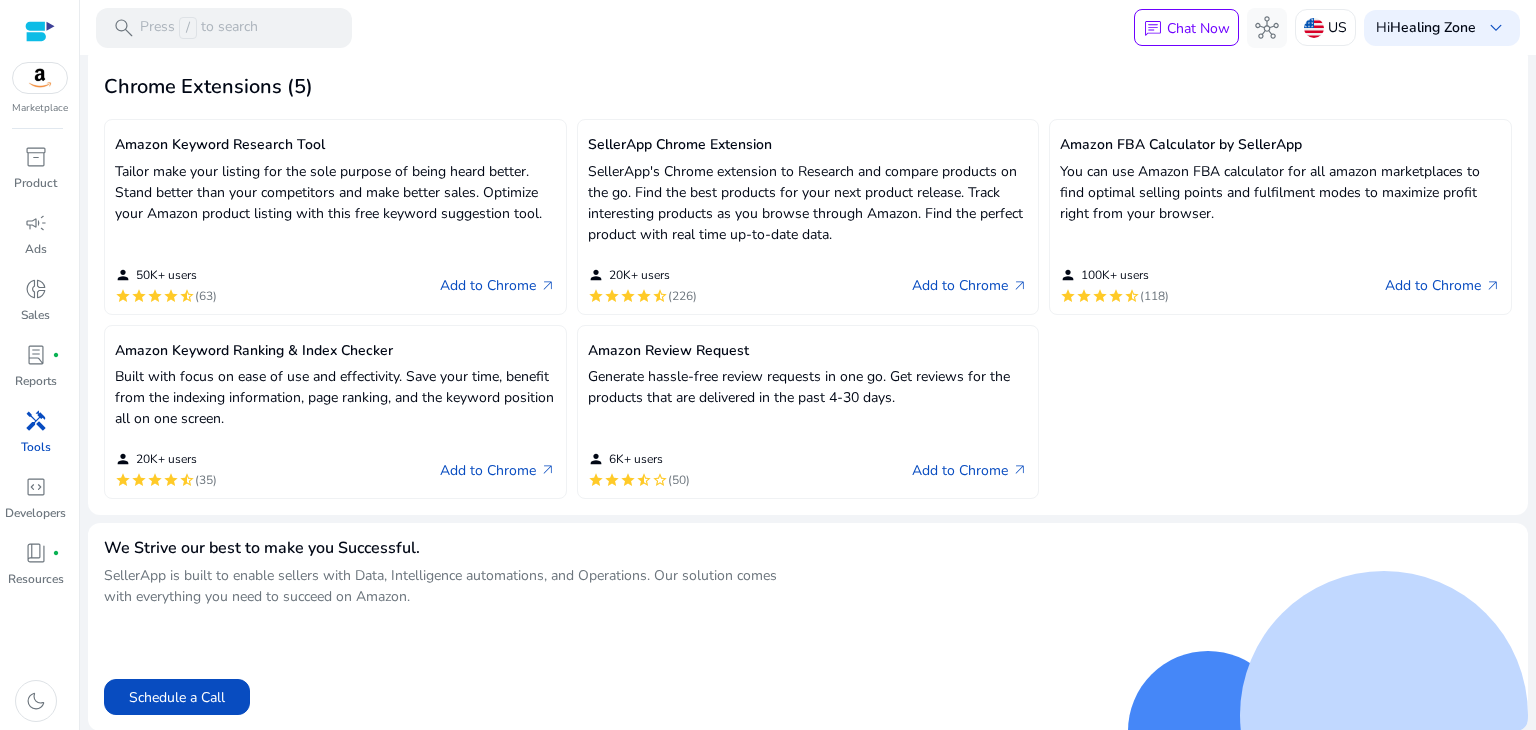 scroll, scrollTop: 0, scrollLeft: 0, axis: both 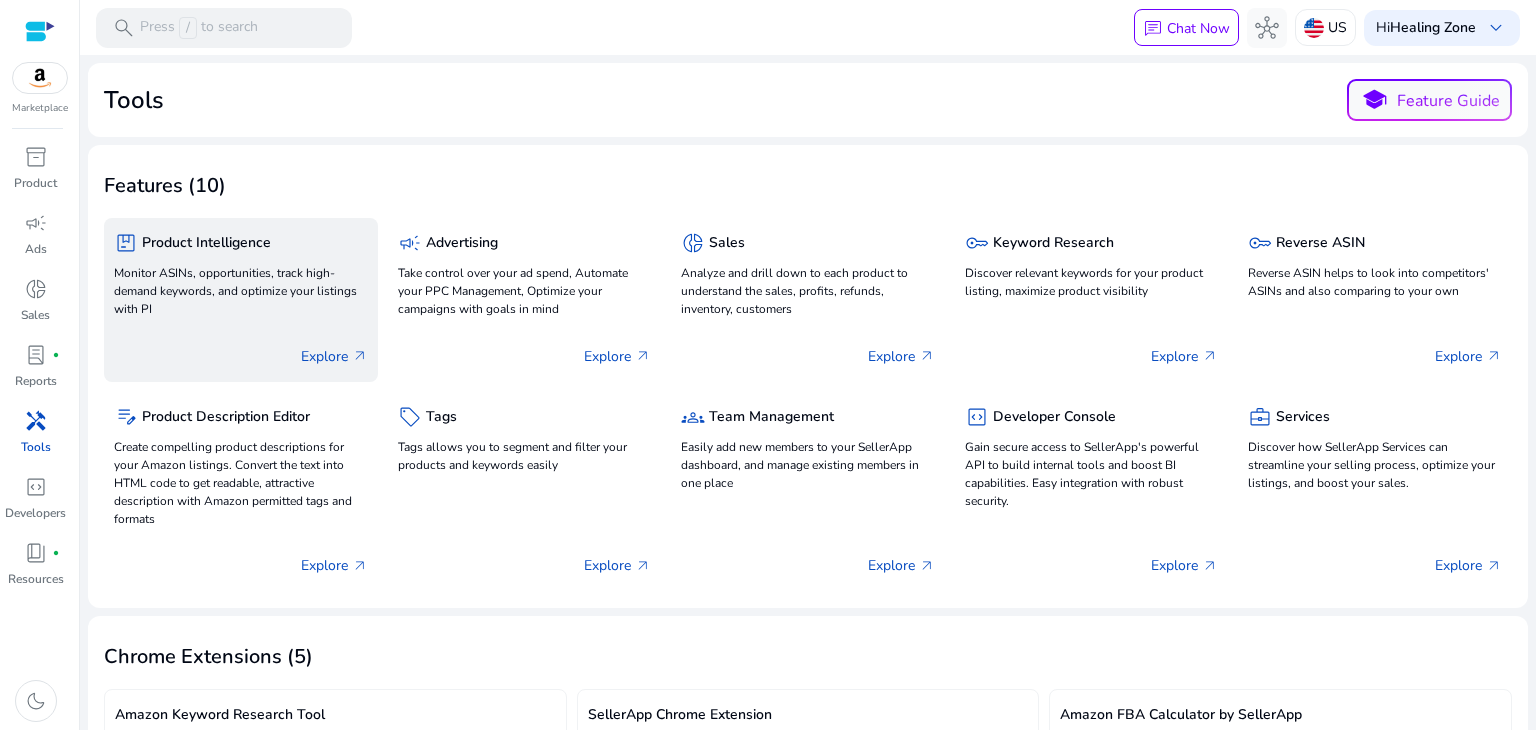 click on "Explore   arrow_outward" 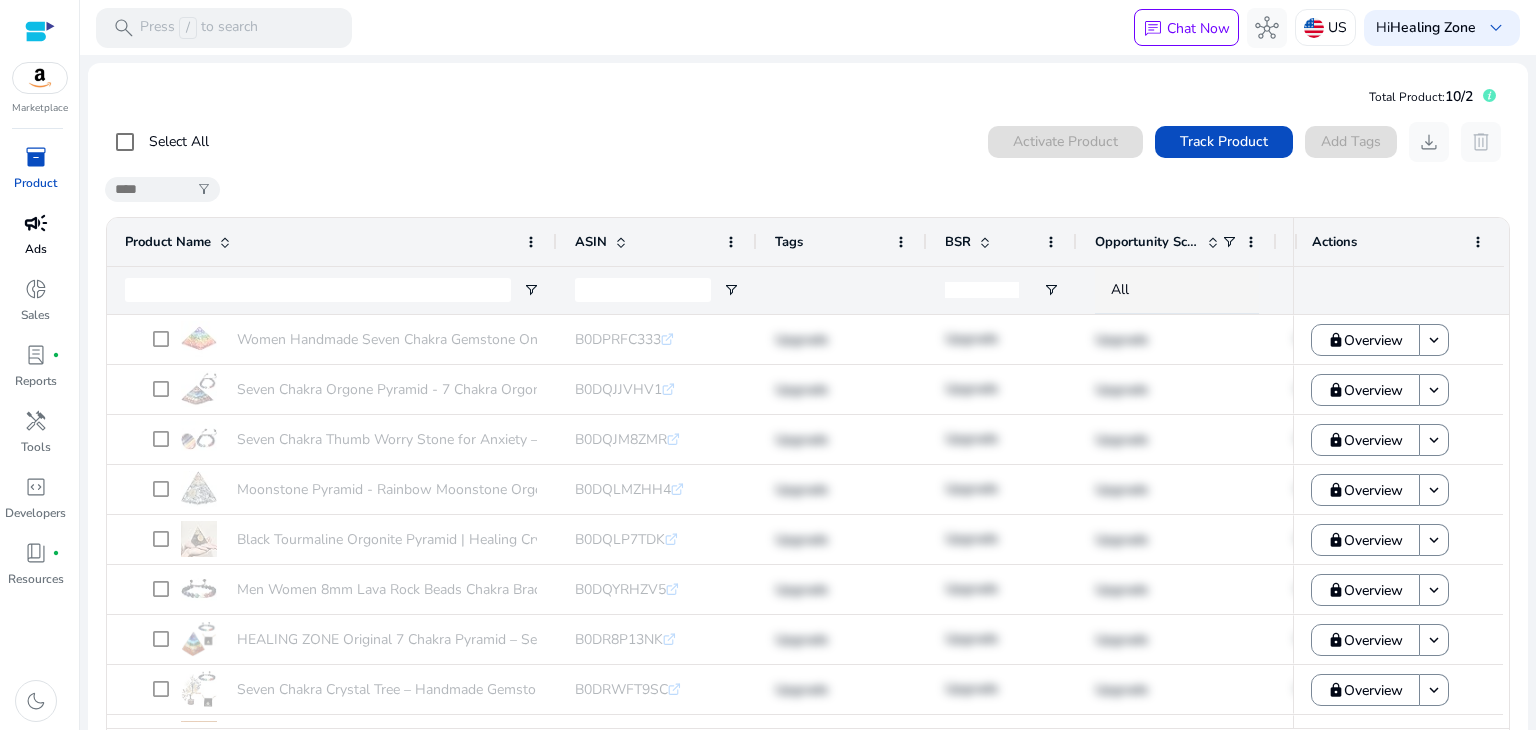 click on "campaign" at bounding box center (36, 223) 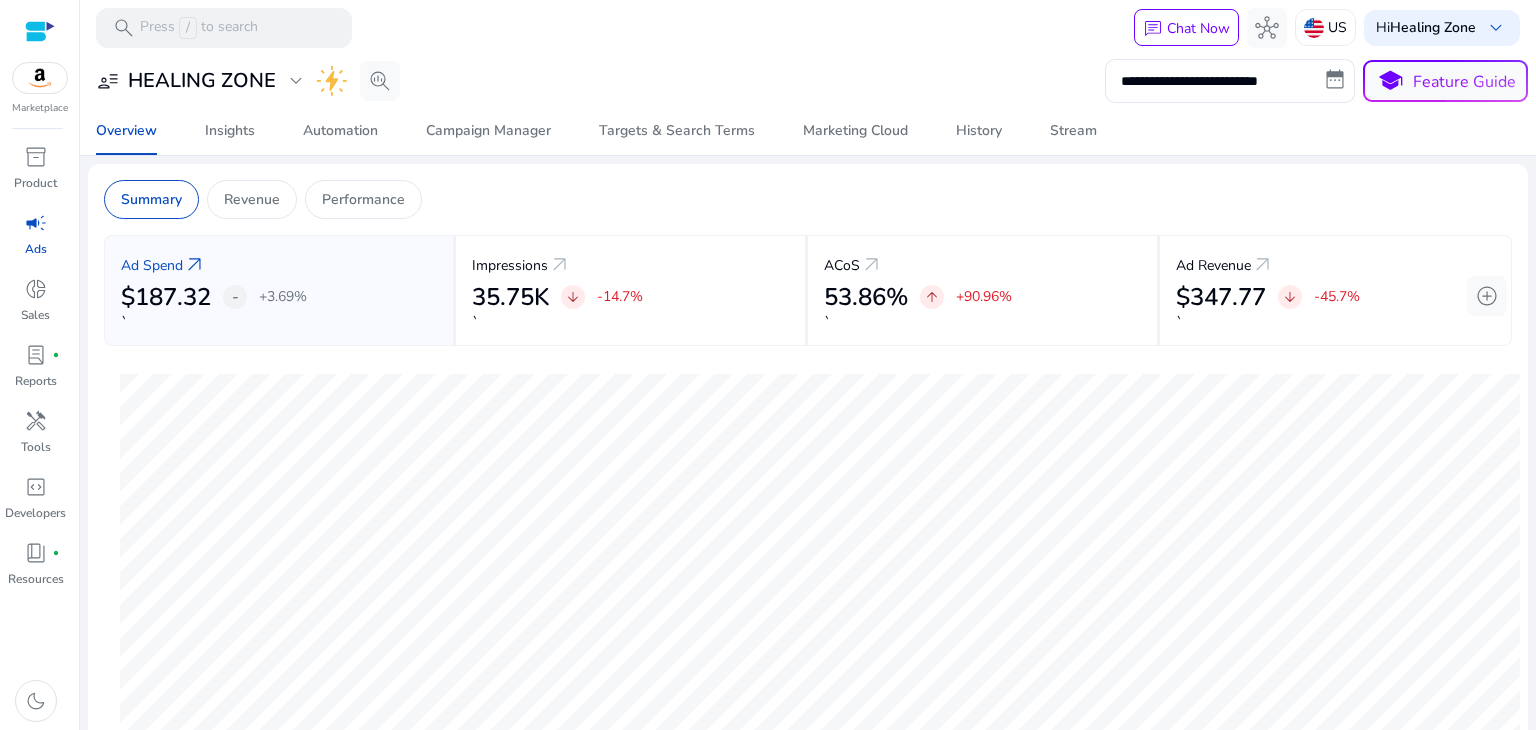 click on "Marketplace" at bounding box center [39, 58] 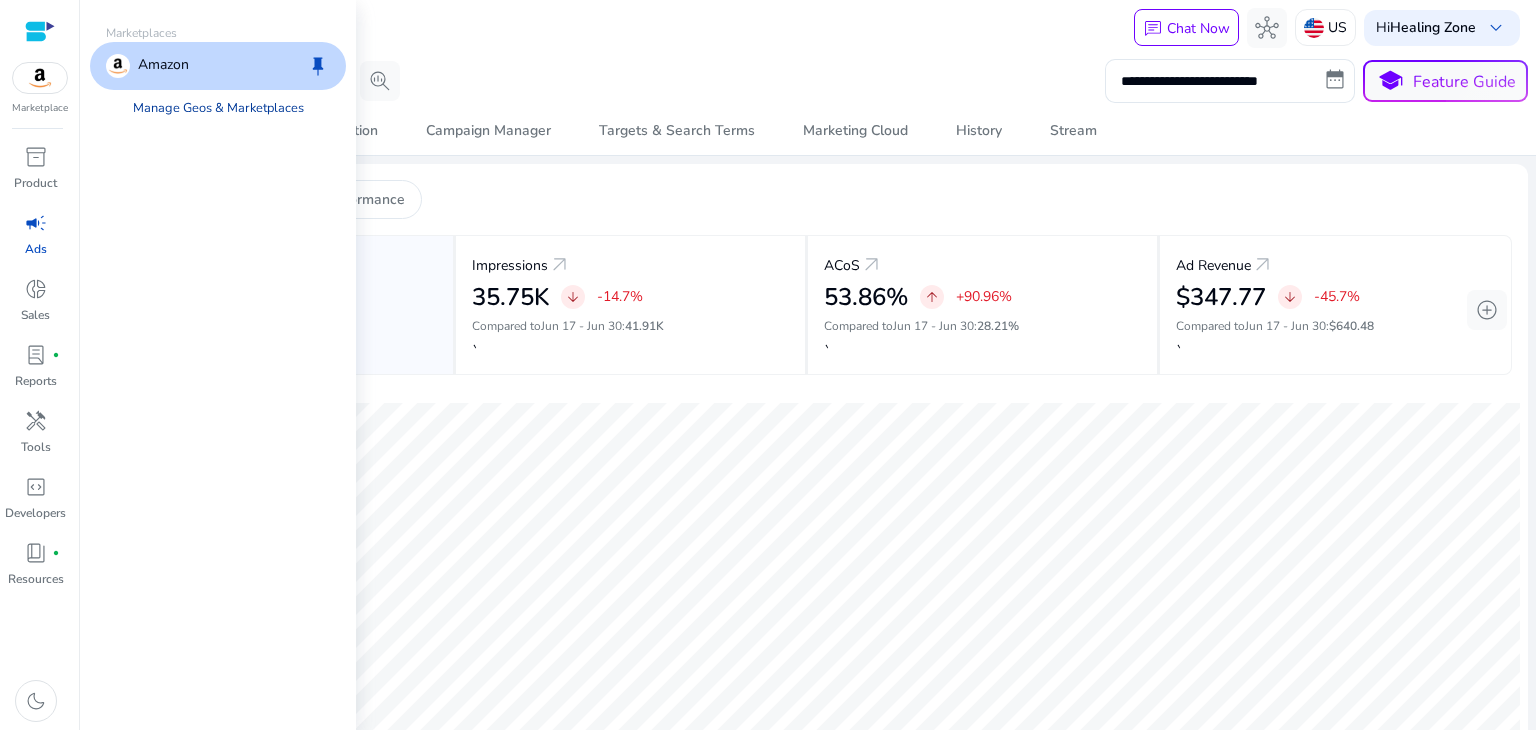 click on "Manage Geos & Marketplaces" at bounding box center [218, 108] 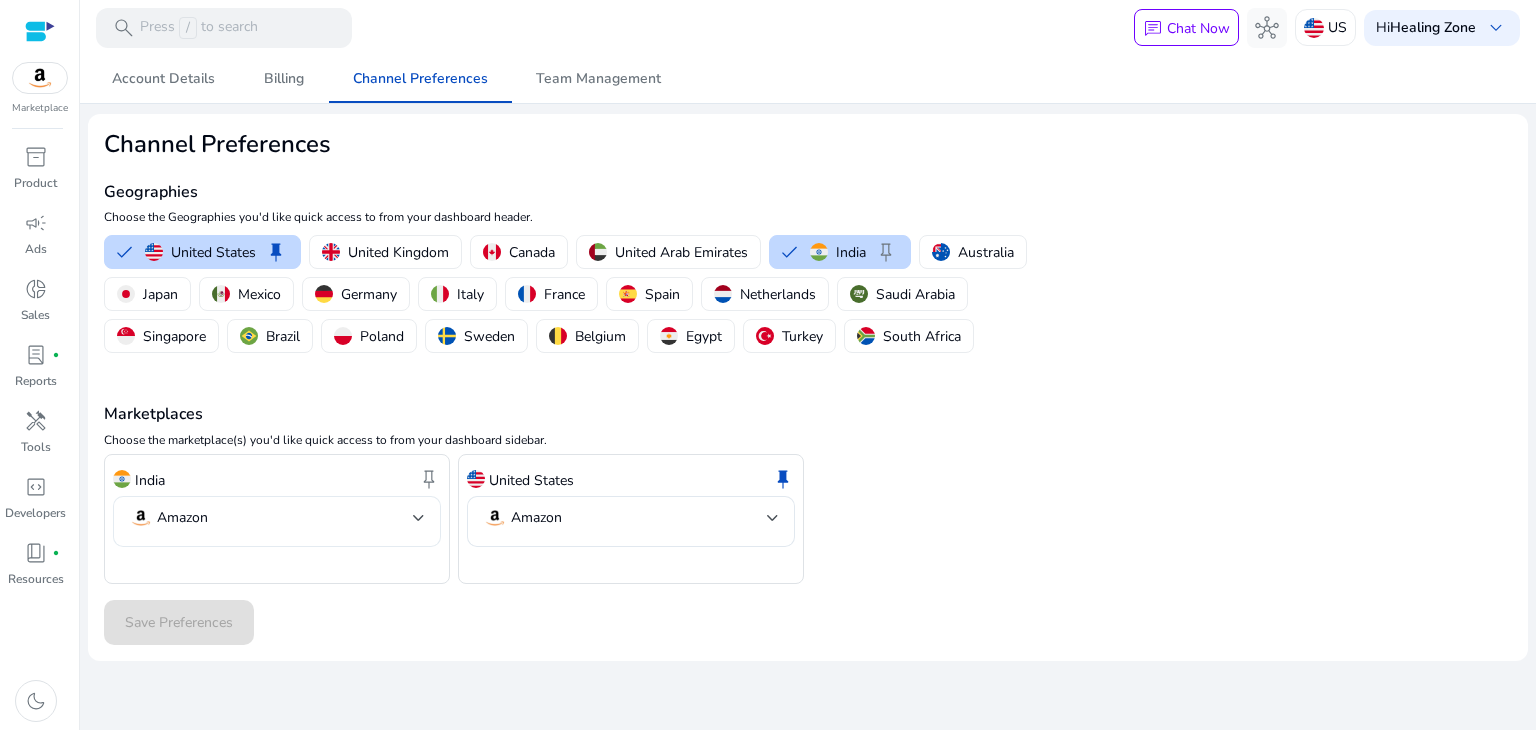 click on "Amazon" at bounding box center [271, 518] 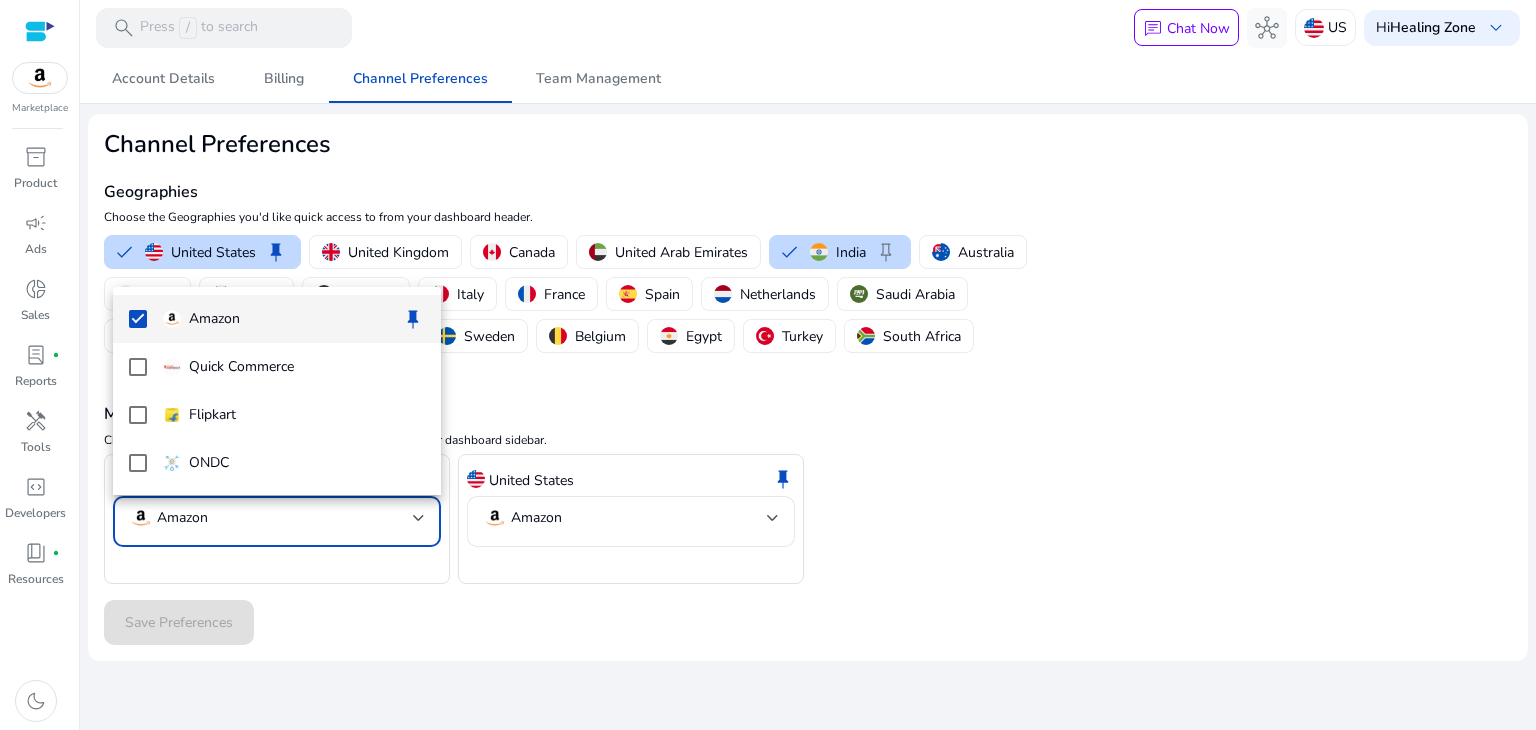click at bounding box center [768, 365] 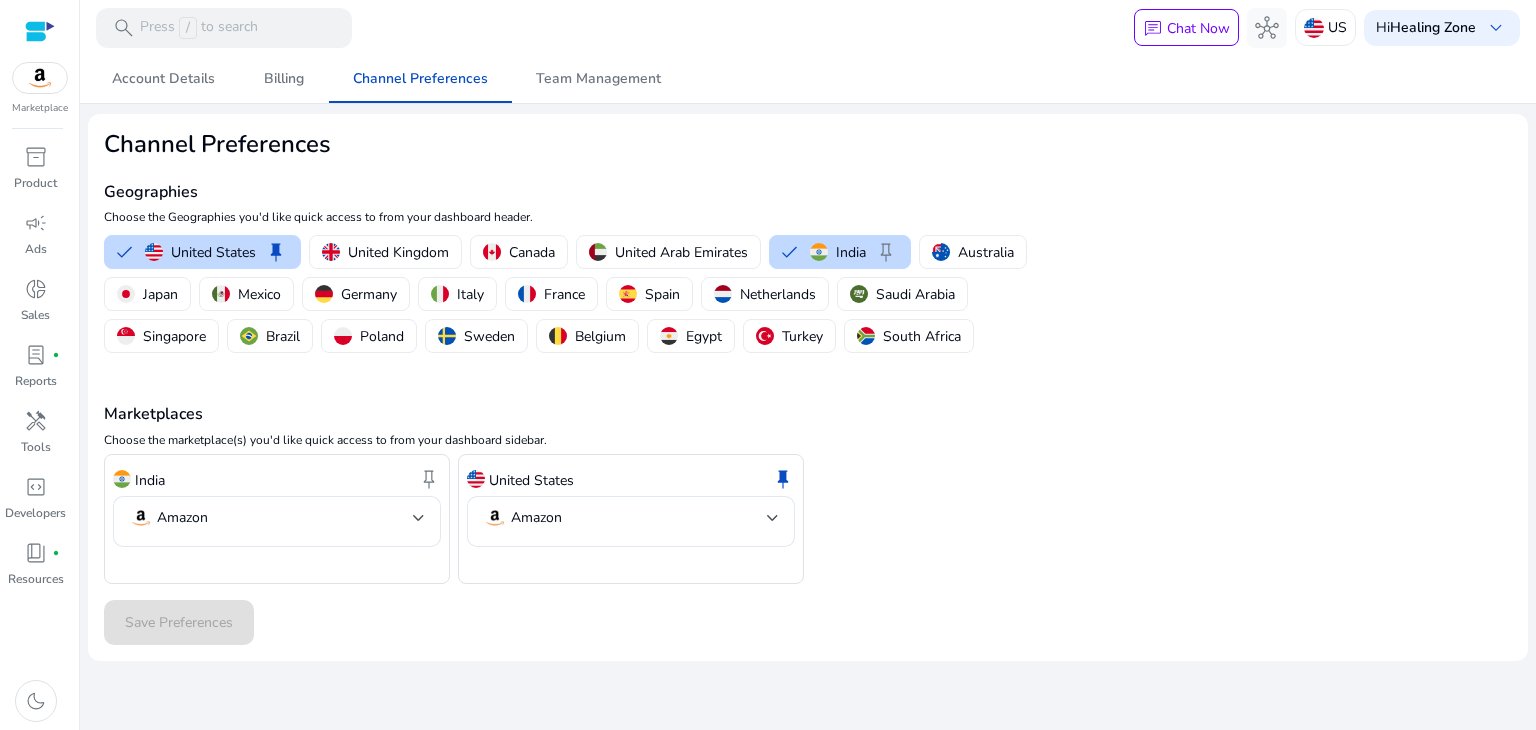 click on "India  keep   Amazon  United States  keep   Amazon" 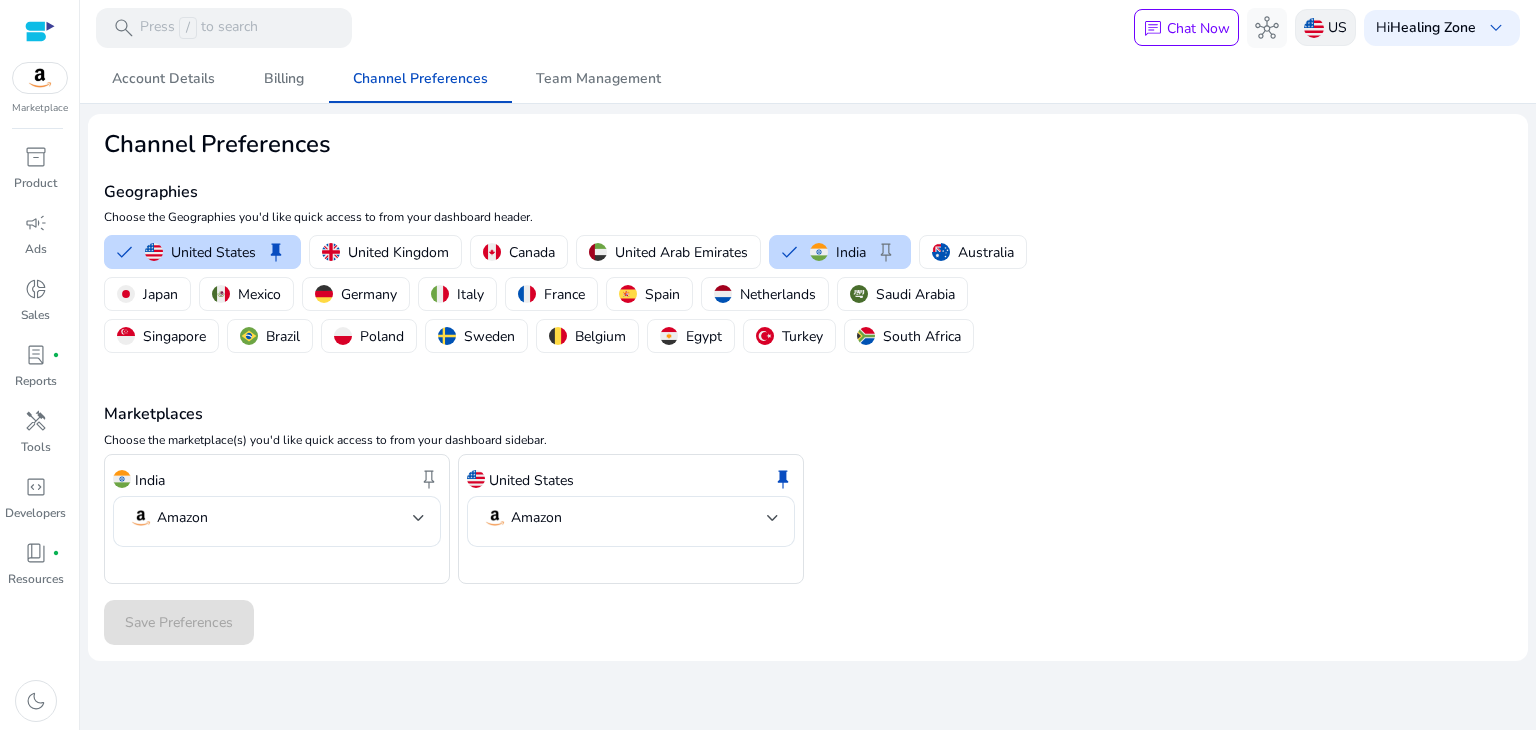 click on "US" at bounding box center [1337, 27] 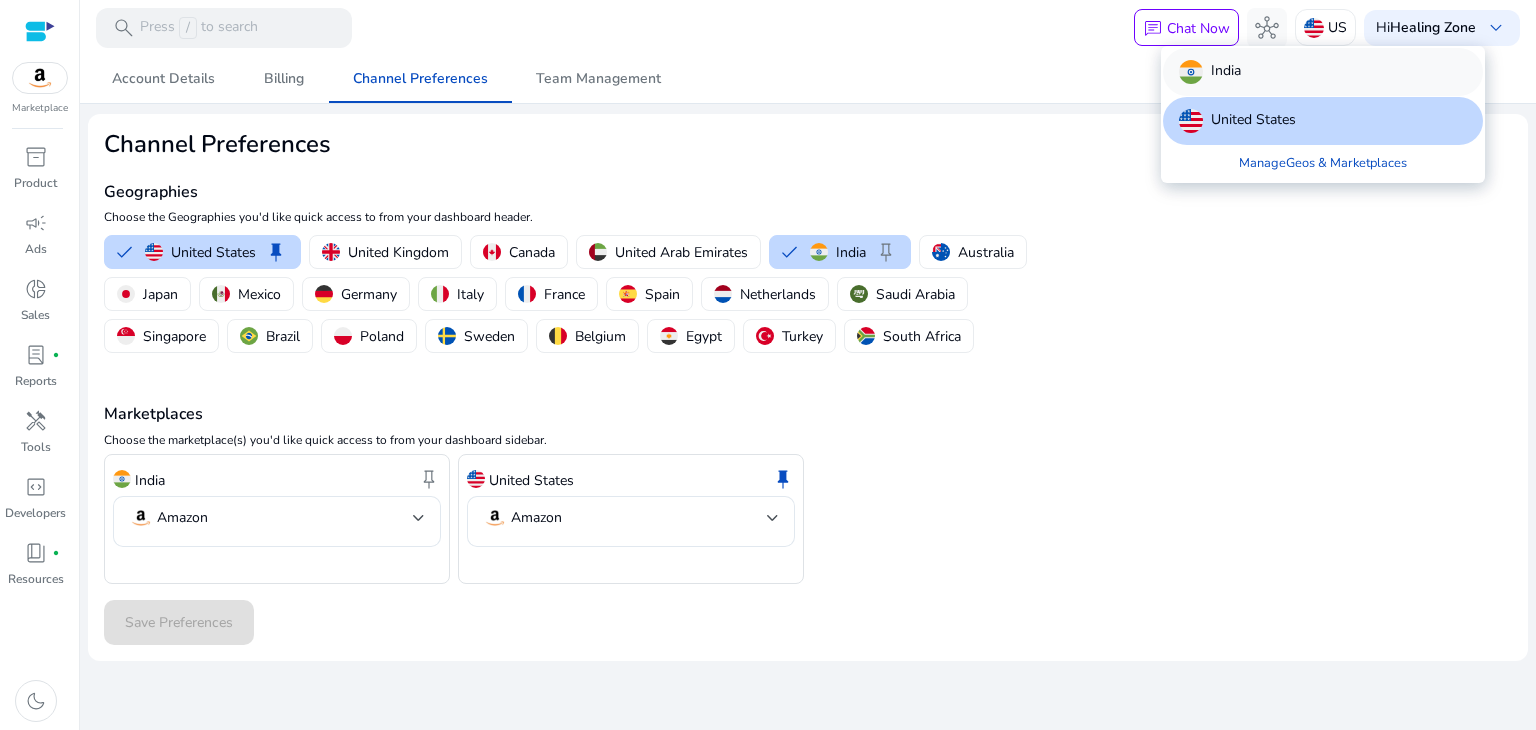 click on "India" at bounding box center (1226, 72) 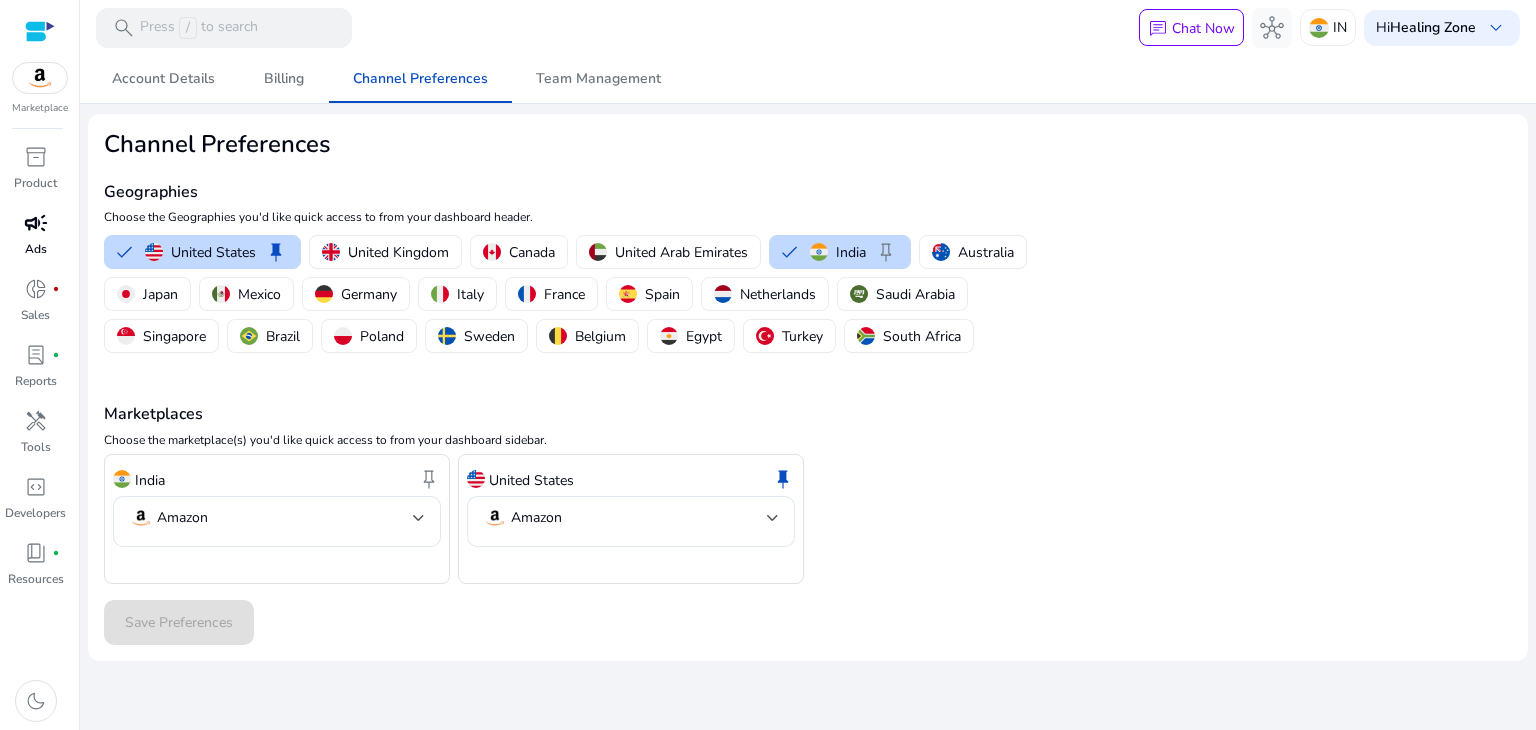 click on "campaign" at bounding box center (36, 223) 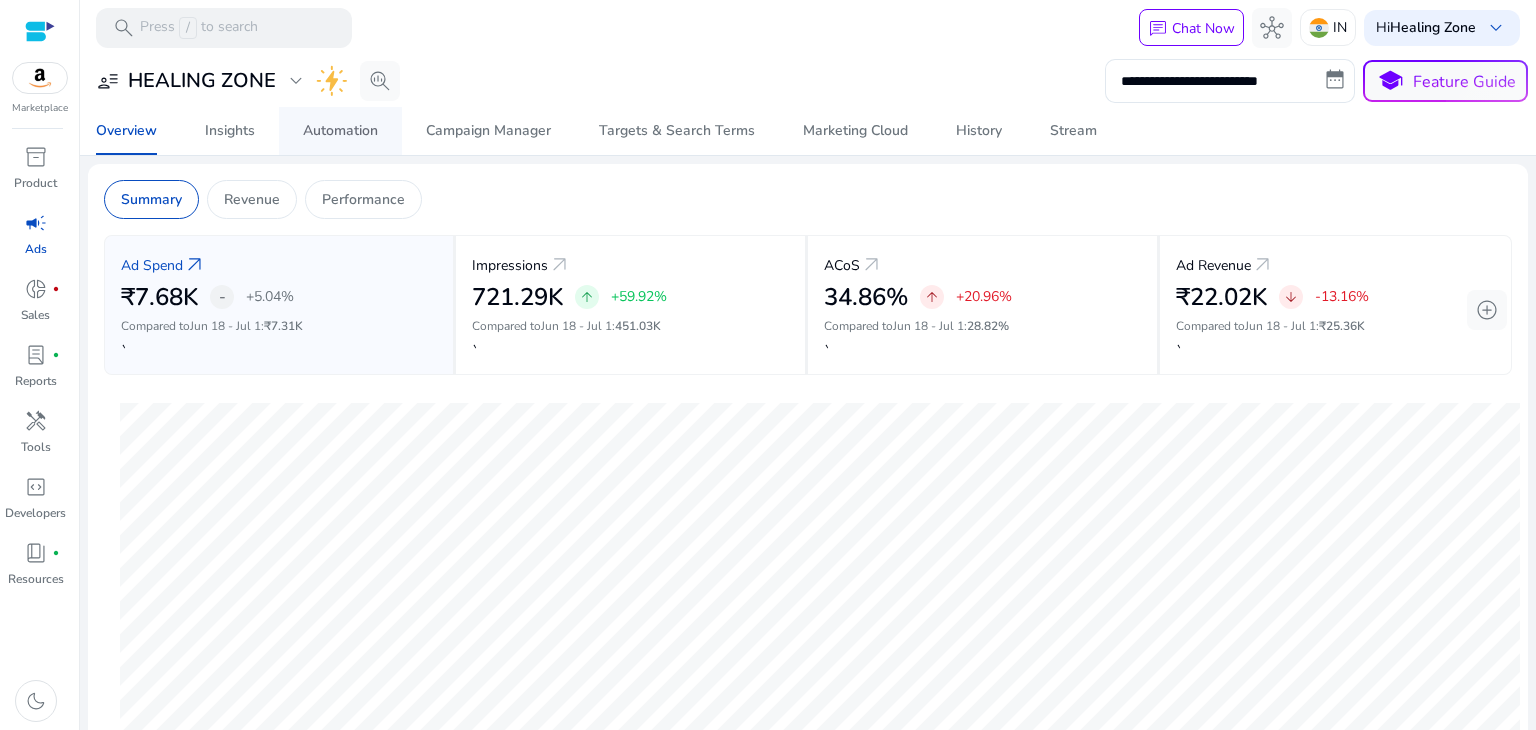 click on "Automation" at bounding box center [340, 131] 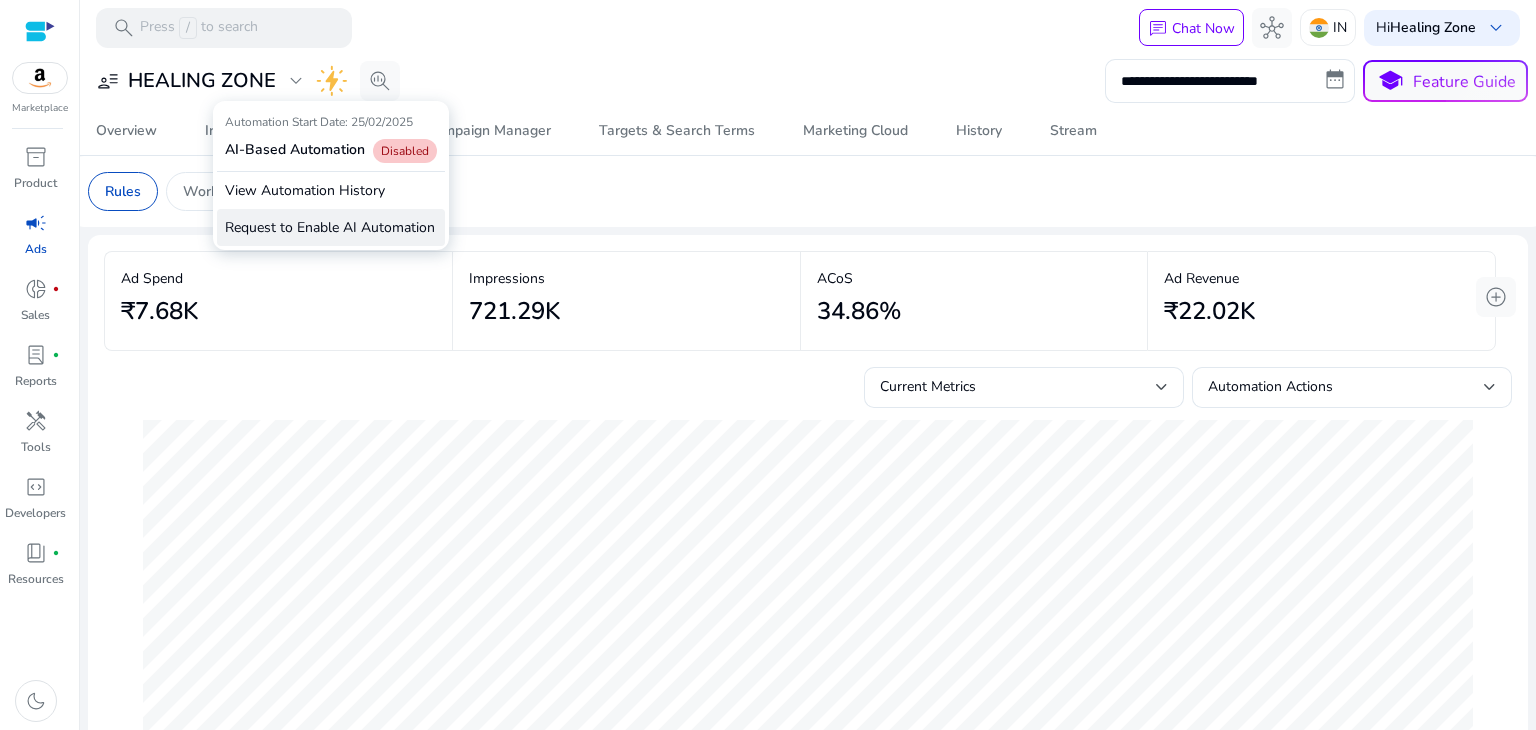 click on "Request to Enable AI Automation" at bounding box center (331, 227) 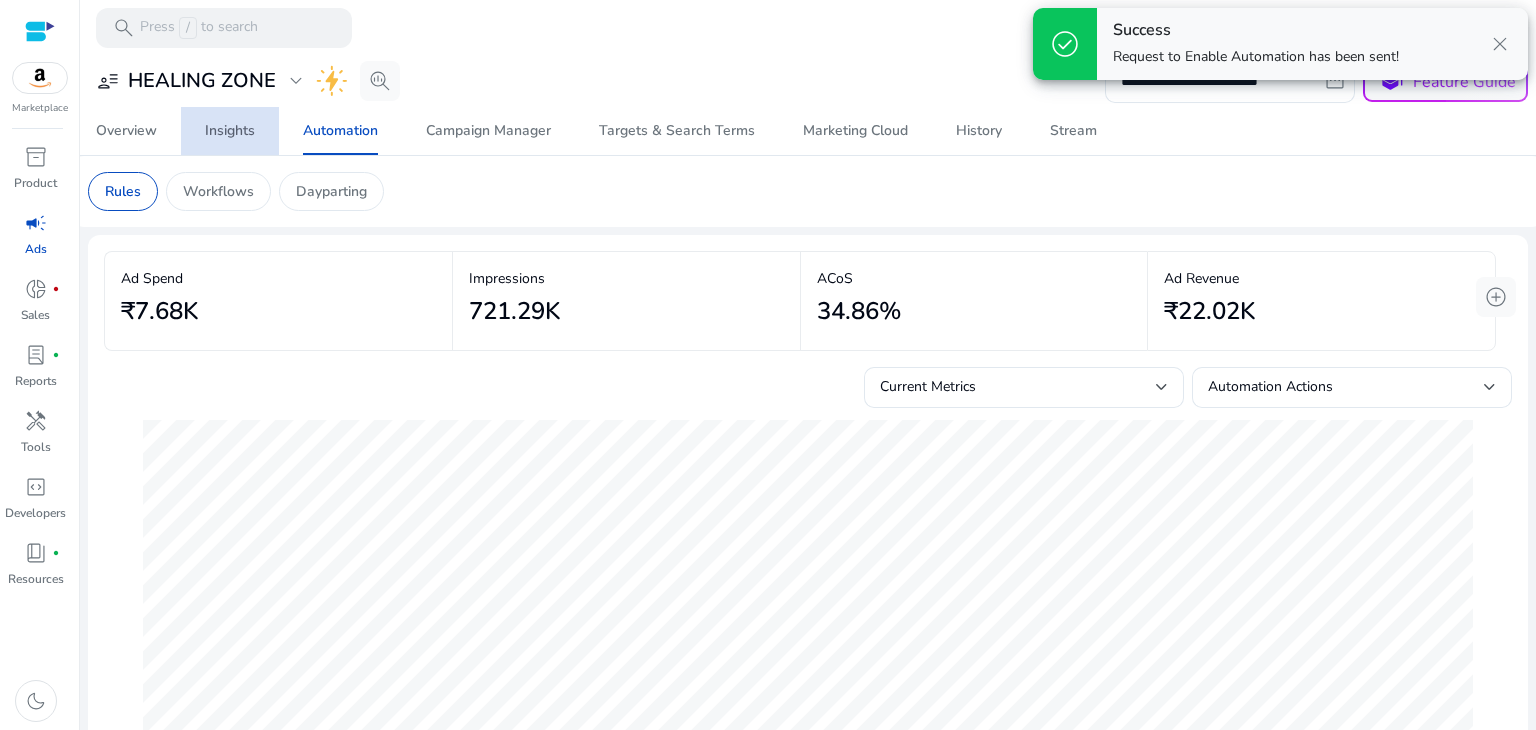 click on "Insights" at bounding box center (230, 131) 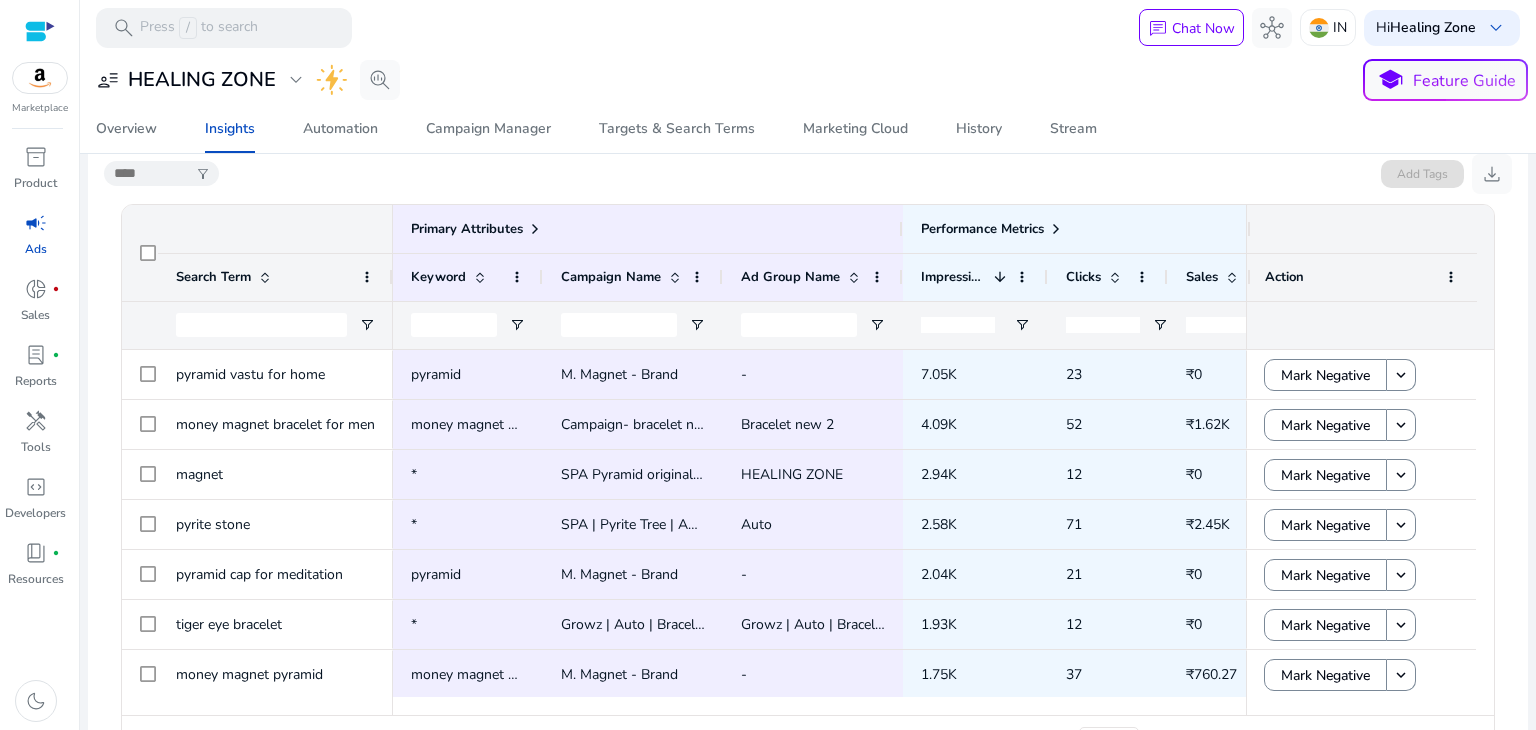 scroll, scrollTop: 374, scrollLeft: 0, axis: vertical 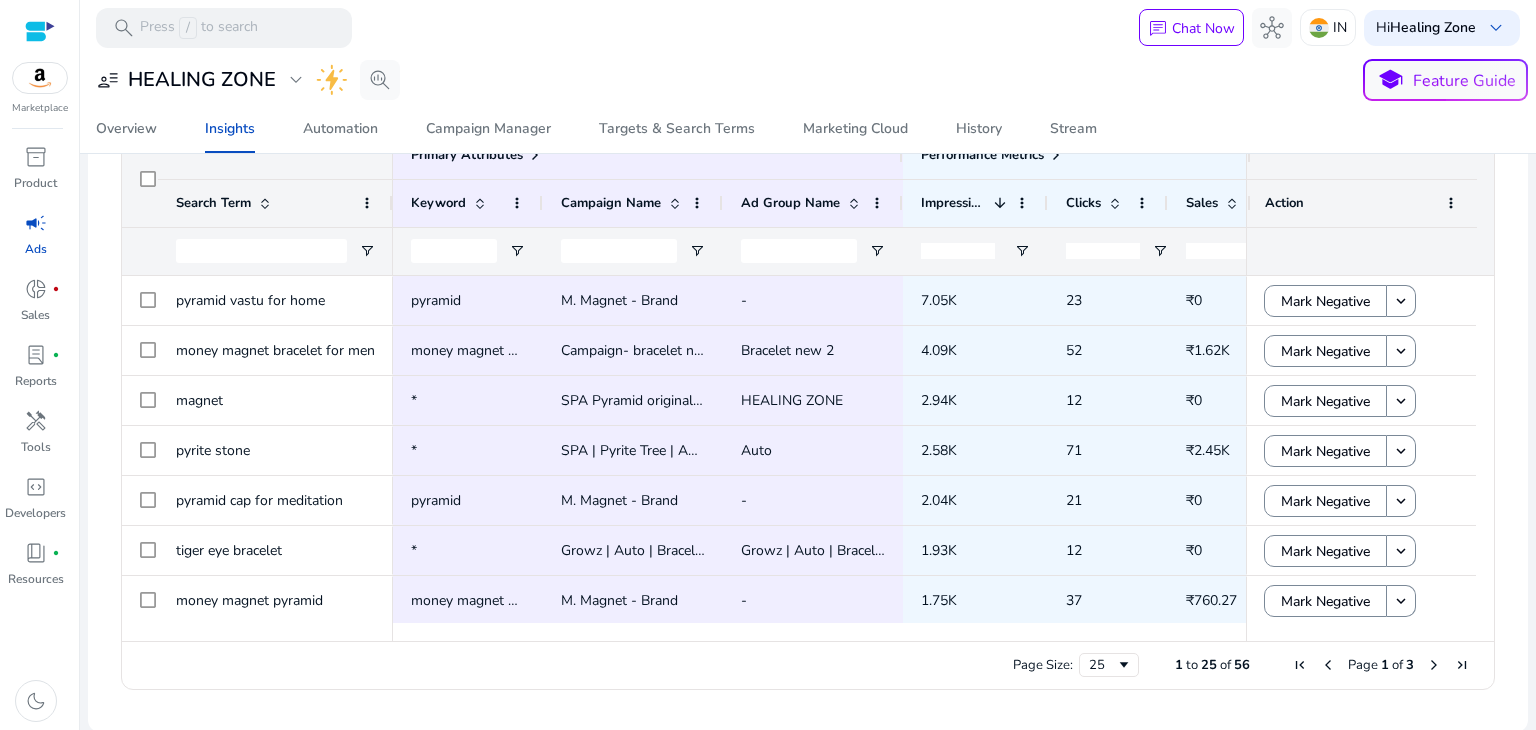 drag, startPoint x: 691, startPoint y: 632, endPoint x: 725, endPoint y: 637, distance: 34.36568 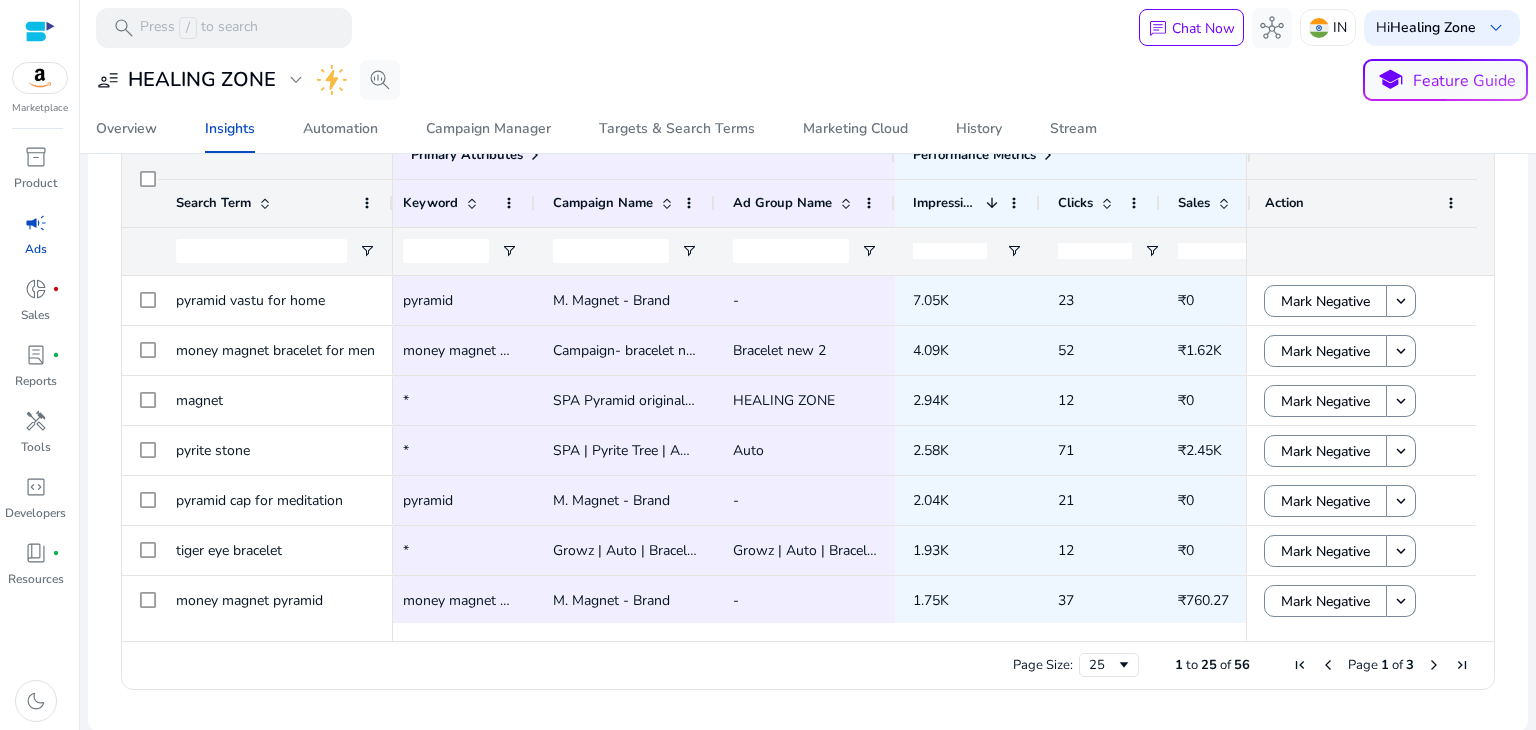 scroll, scrollTop: 0, scrollLeft: 27, axis: horizontal 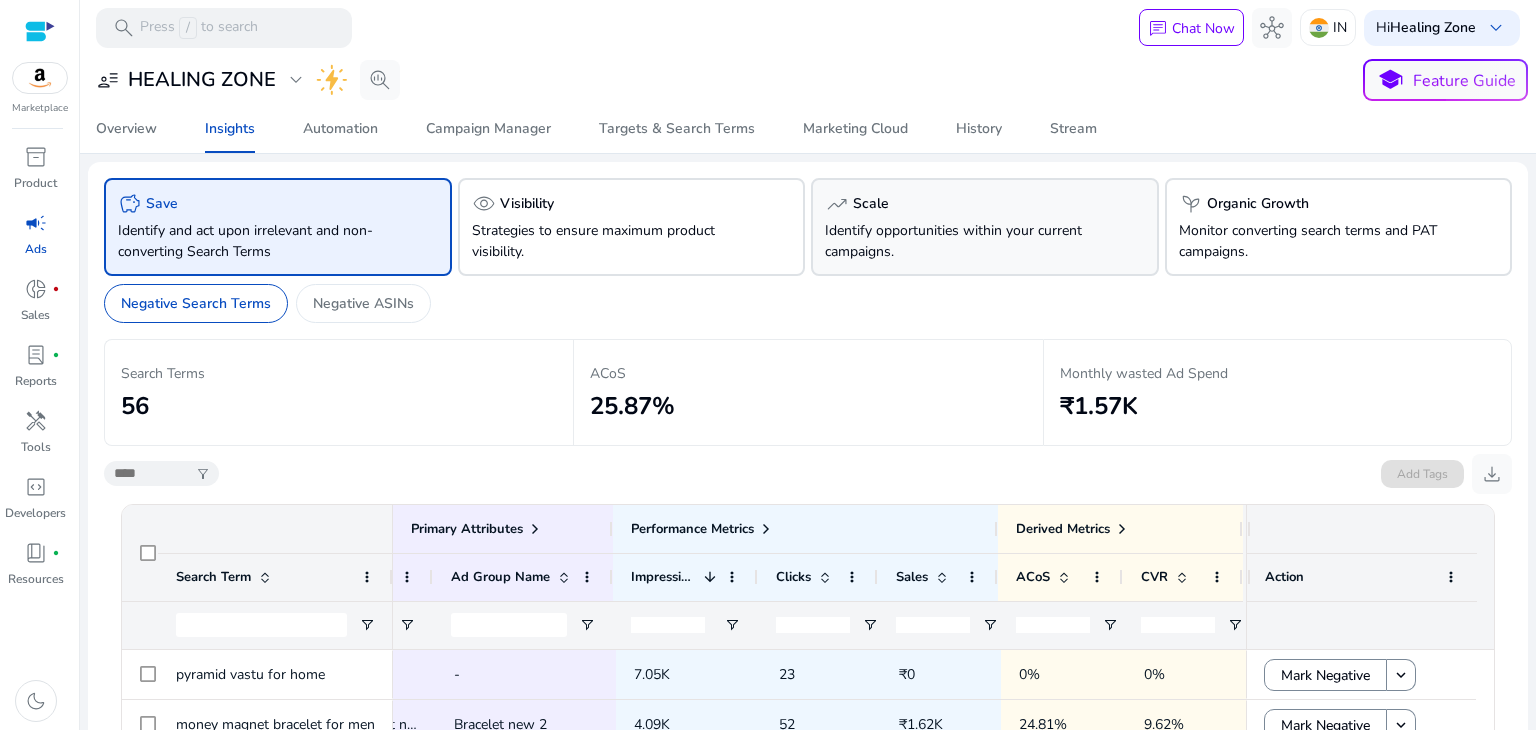 click on "Identify opportunities within your current campaigns." 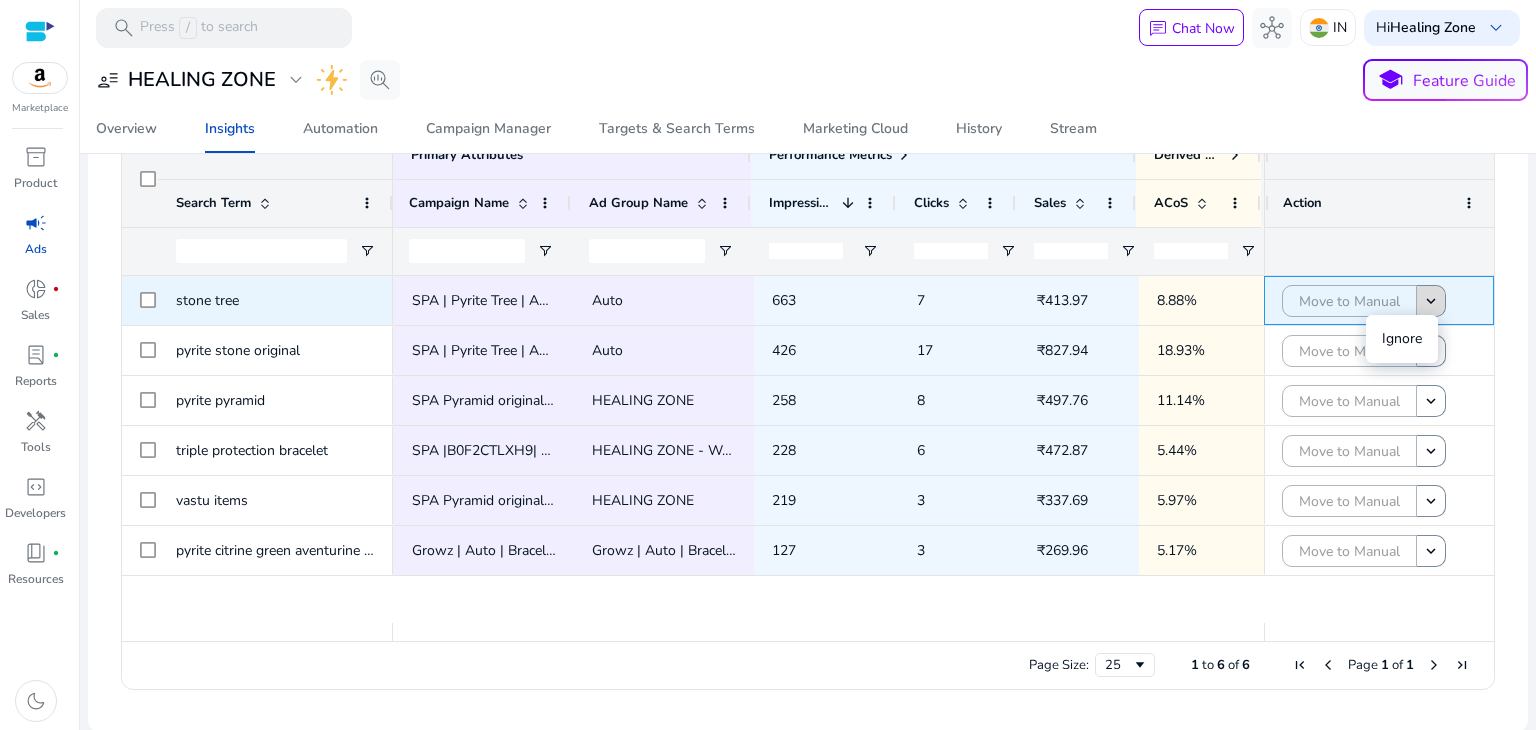 click on "keyboard_arrow_down" 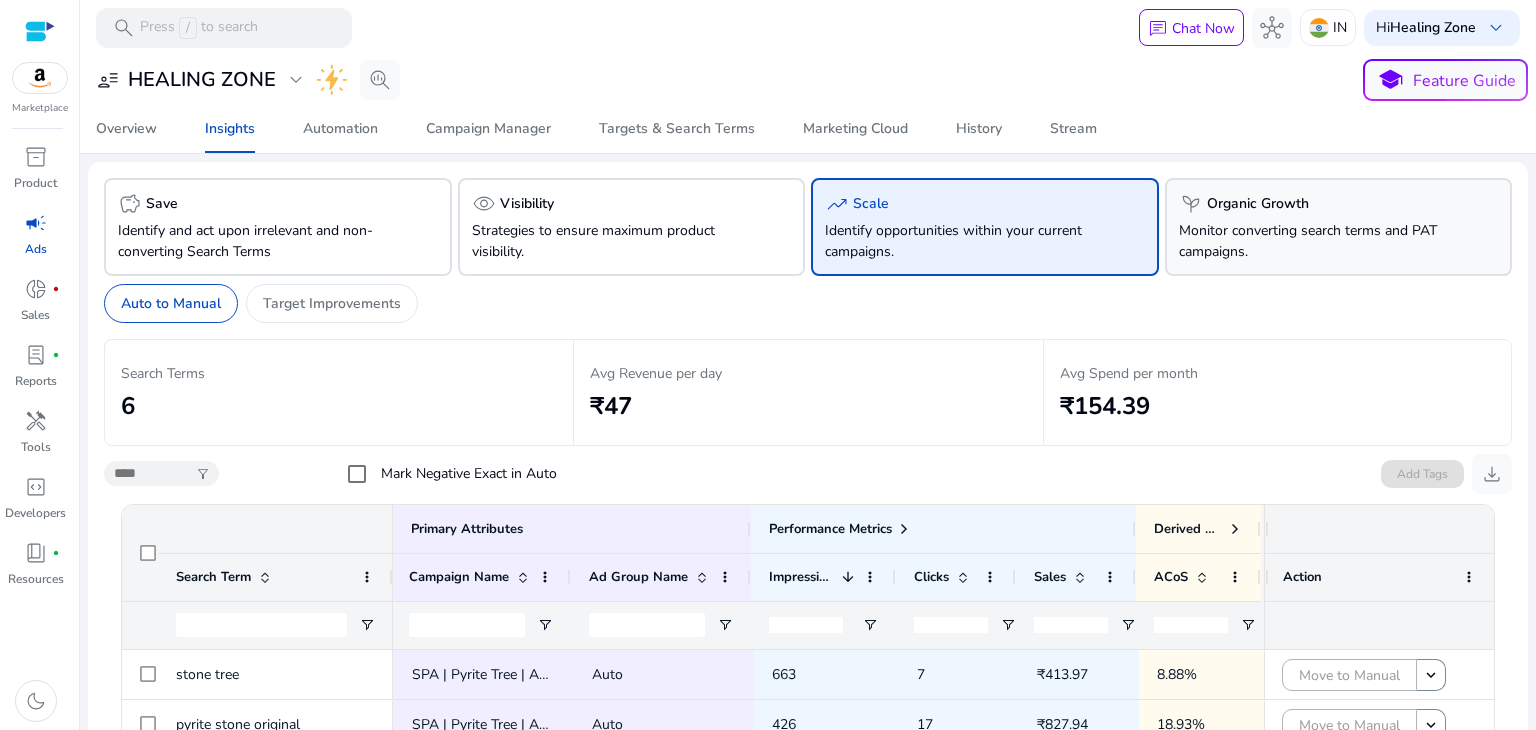 click on "psychiatry   Organic Growth   Monitor converting search terms and PAT campaigns." 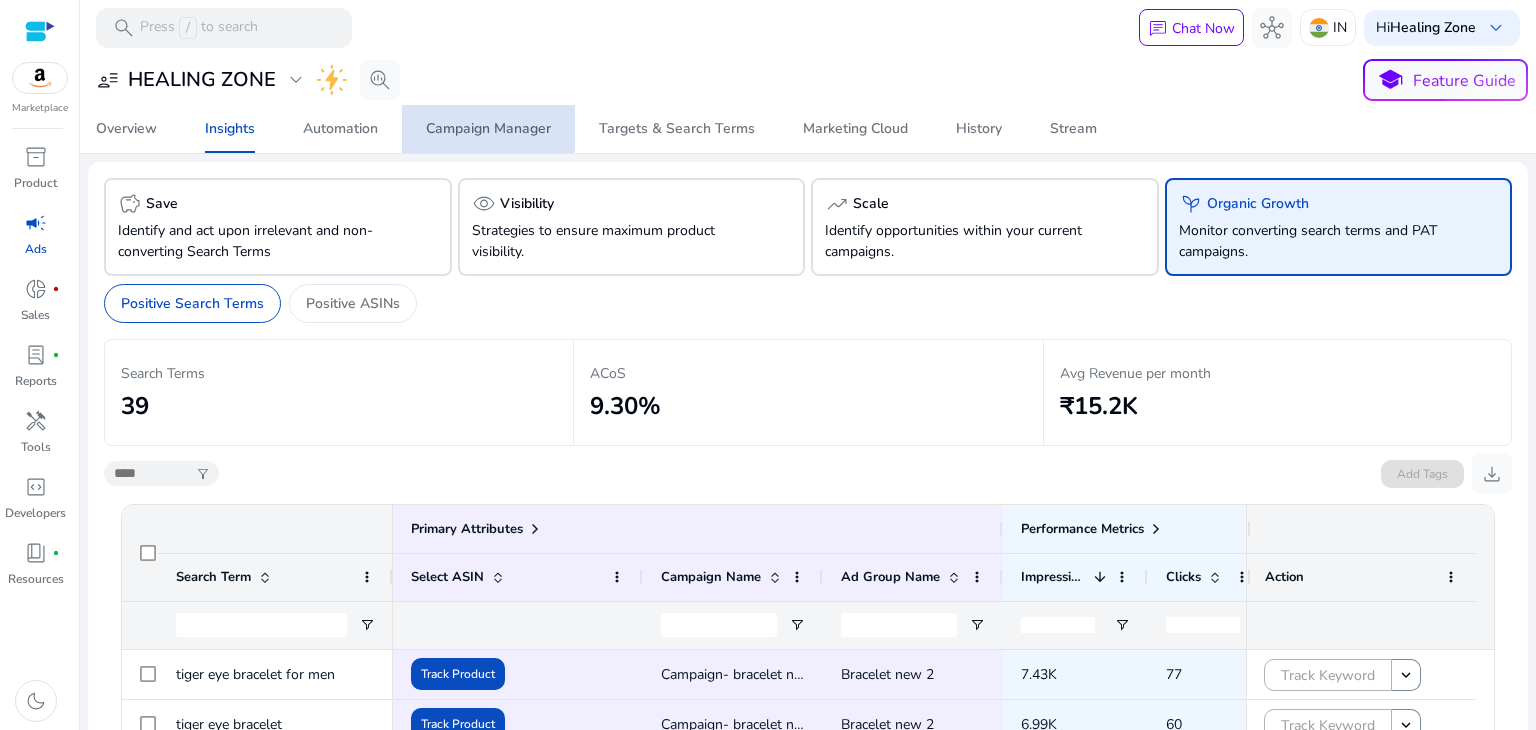 click on "Campaign Manager" at bounding box center [488, 129] 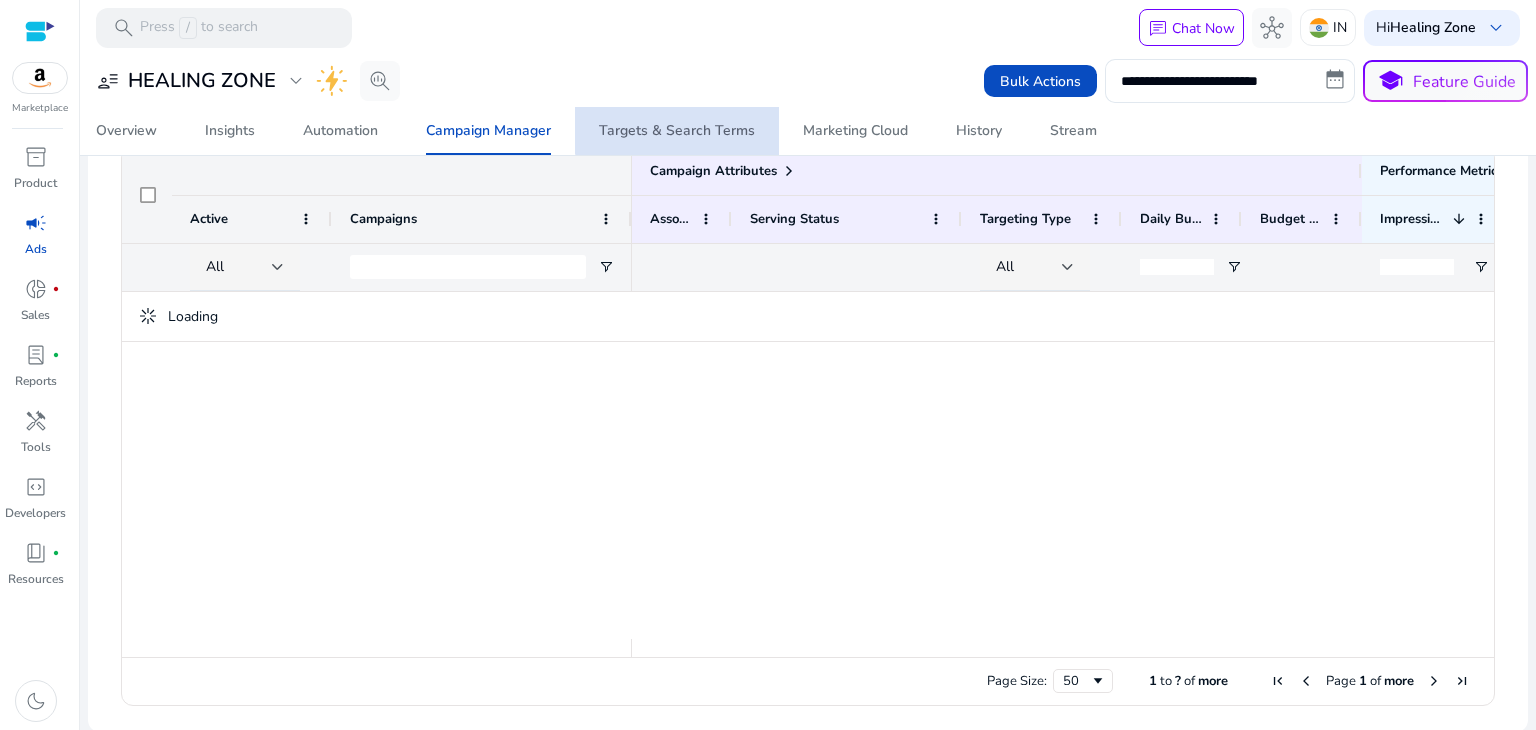 click on "Targets & Search Terms" at bounding box center (677, 131) 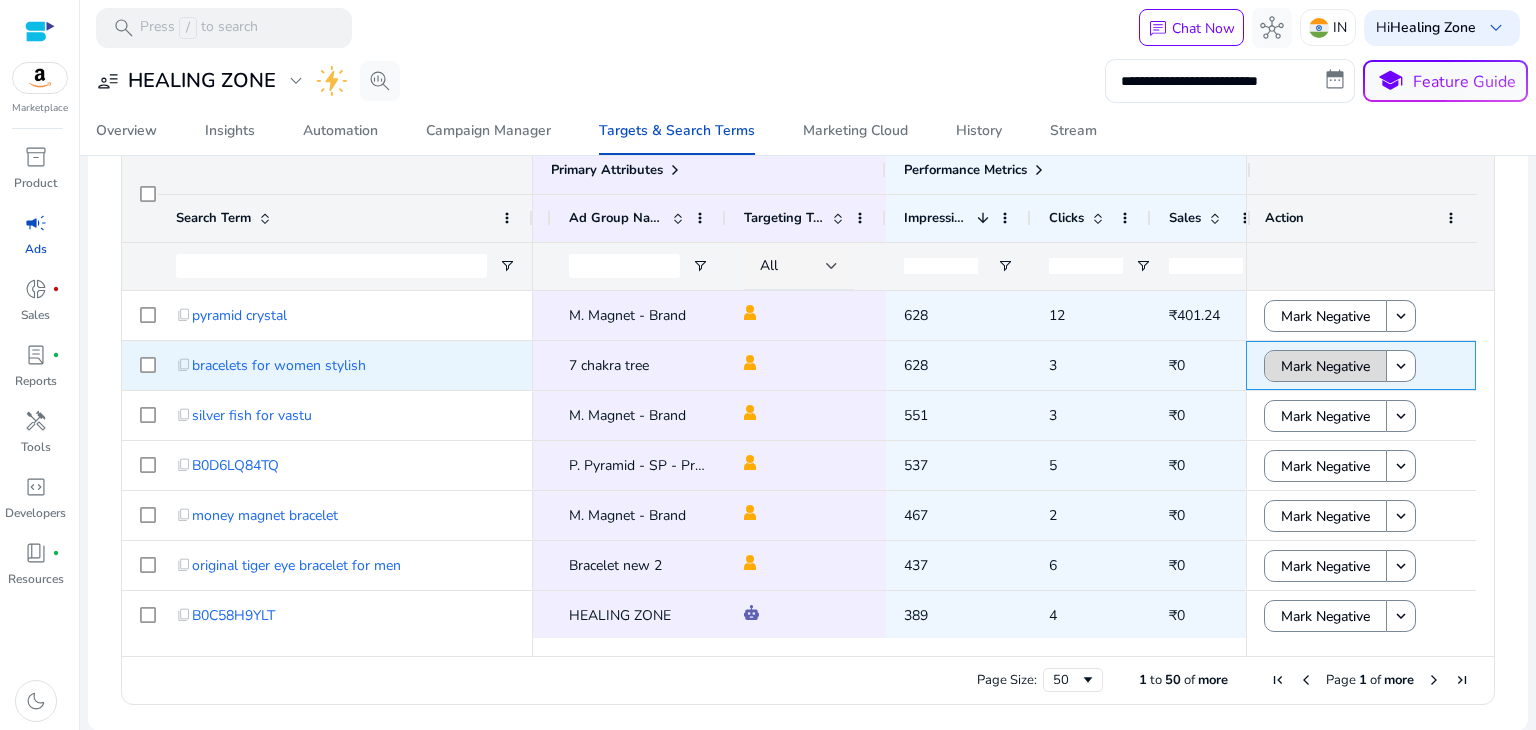 click on "Mark Negative" 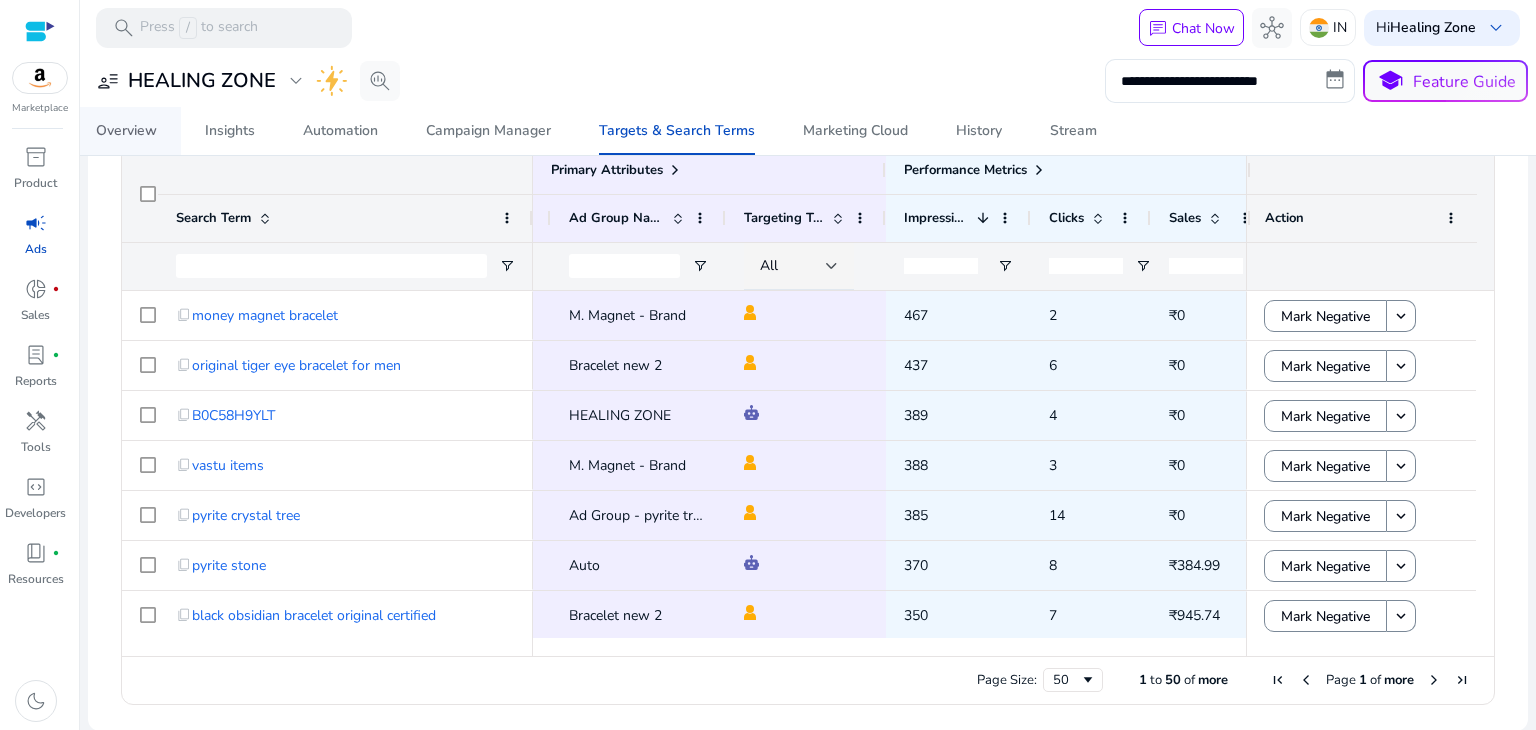 click on "Overview" at bounding box center (126, 131) 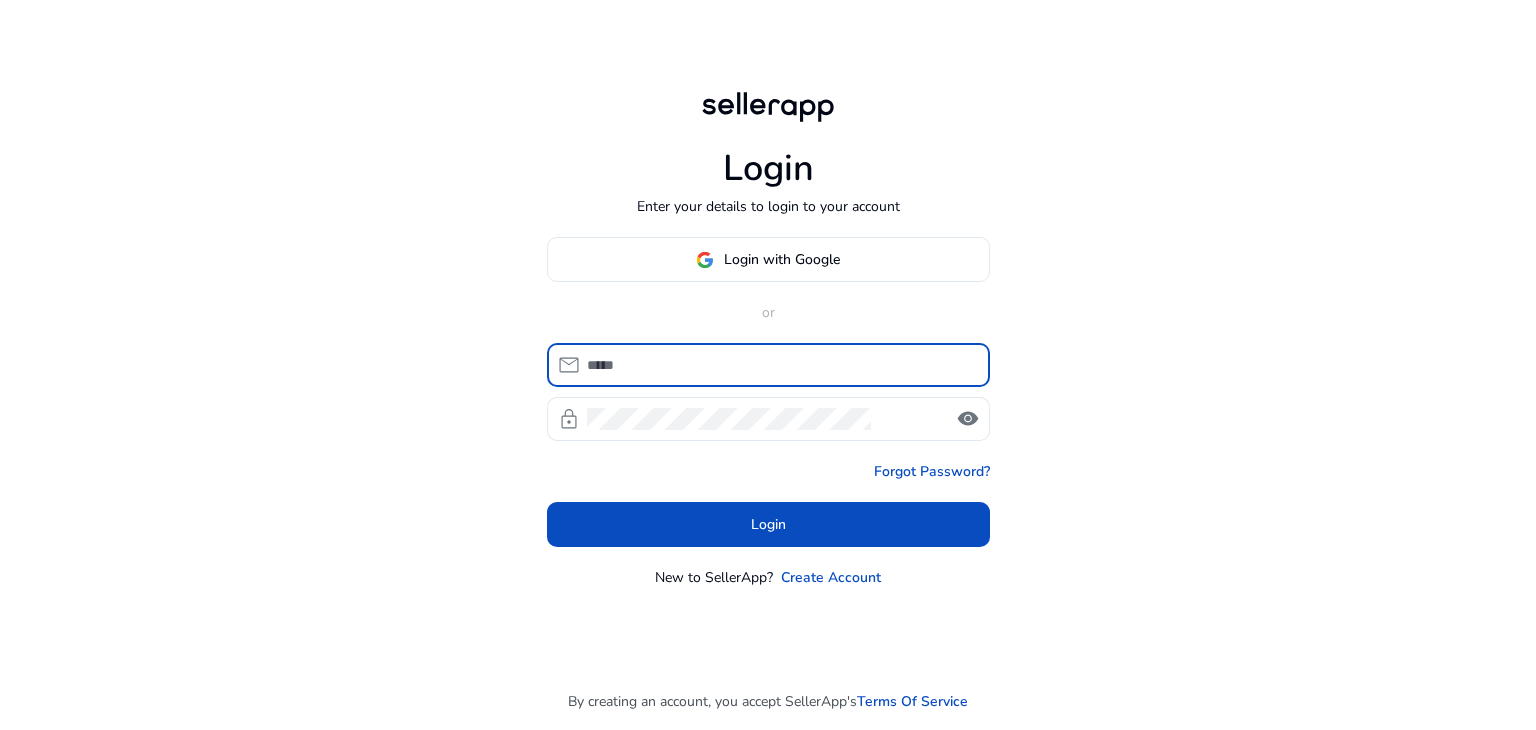scroll, scrollTop: 0, scrollLeft: 0, axis: both 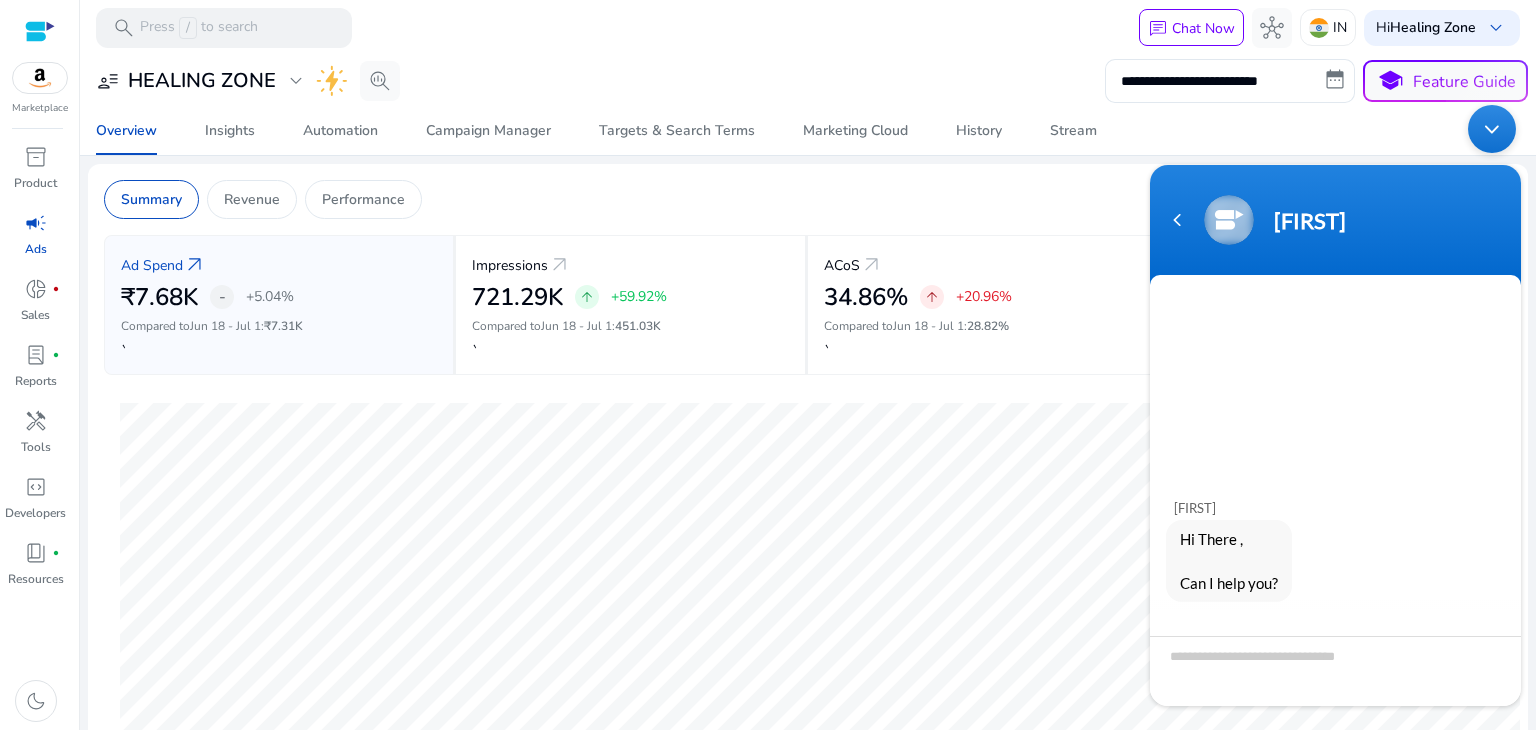 drag, startPoint x: 499, startPoint y: 52, endPoint x: 507, endPoint y: 68, distance: 17.888544 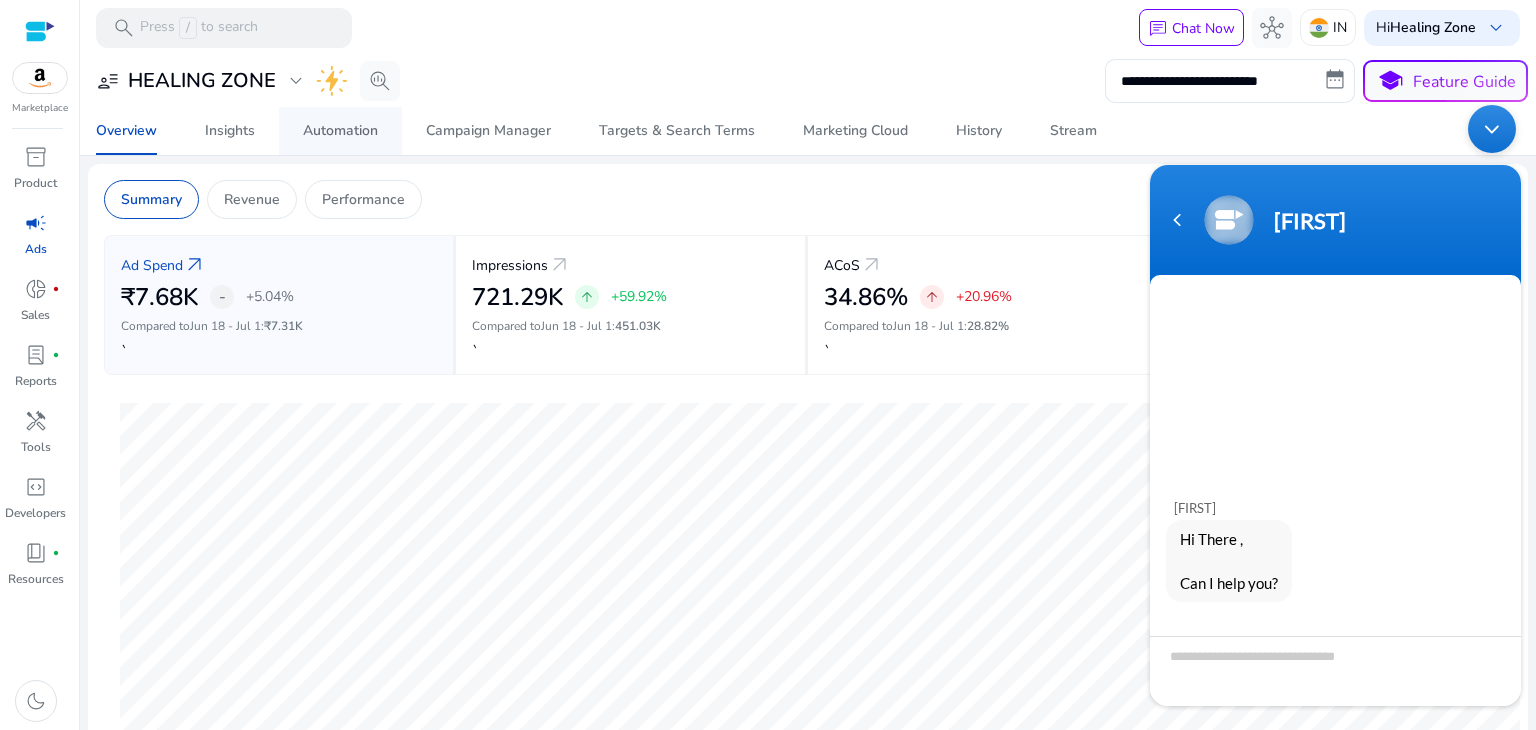 drag, startPoint x: 423, startPoint y: 167, endPoint x: 396, endPoint y: 154, distance: 29.966648 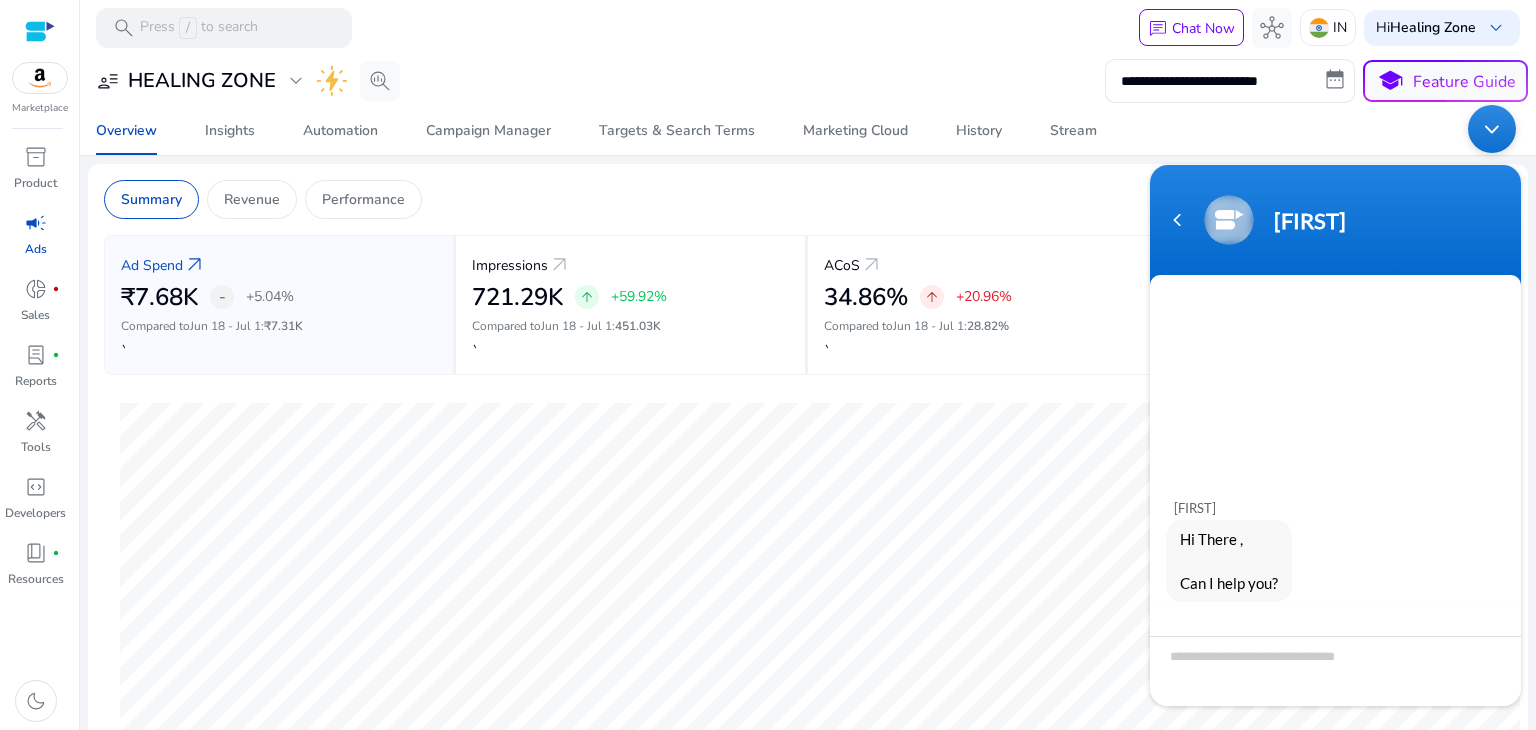 click on "Summary   Revenue   Performance" 